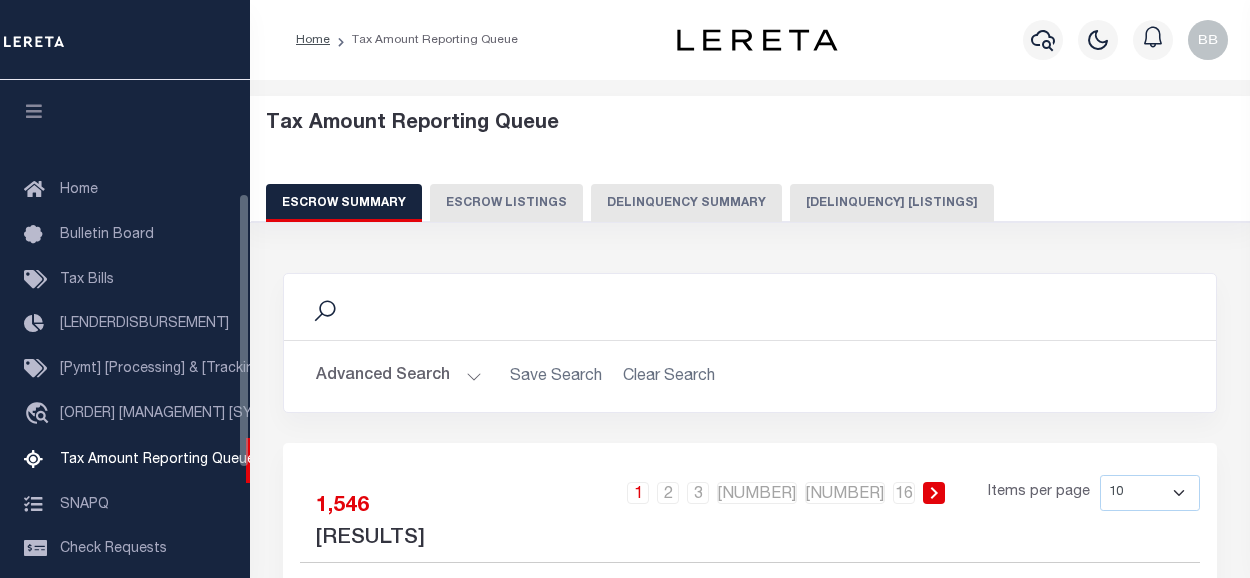 scroll, scrollTop: 0, scrollLeft: 0, axis: both 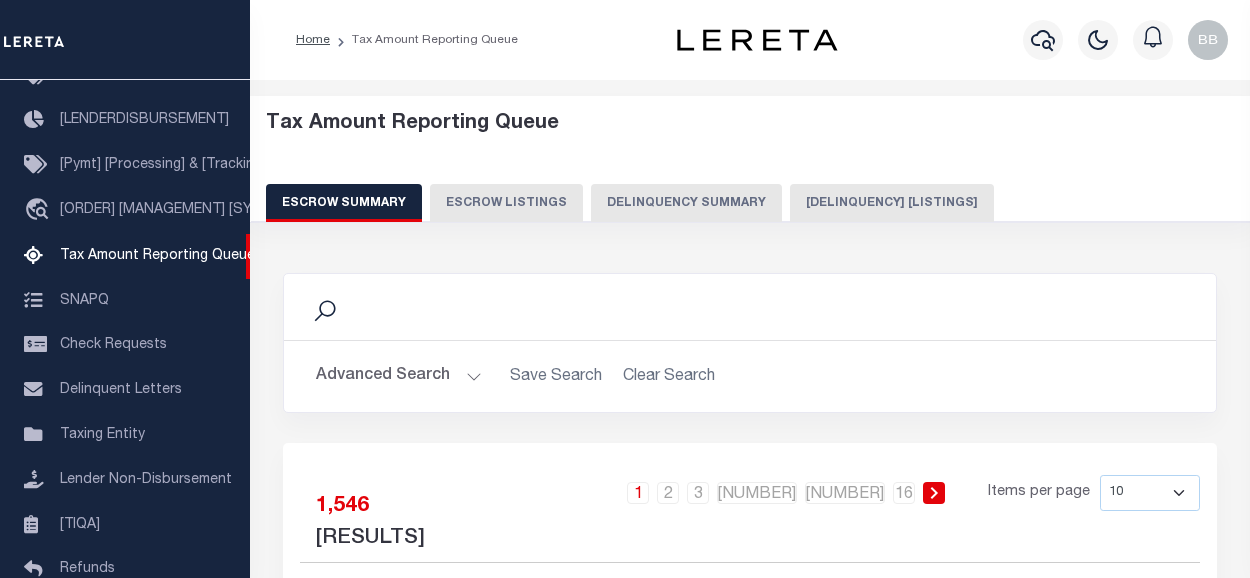click on "Delinquency Listings" at bounding box center [861, 203] 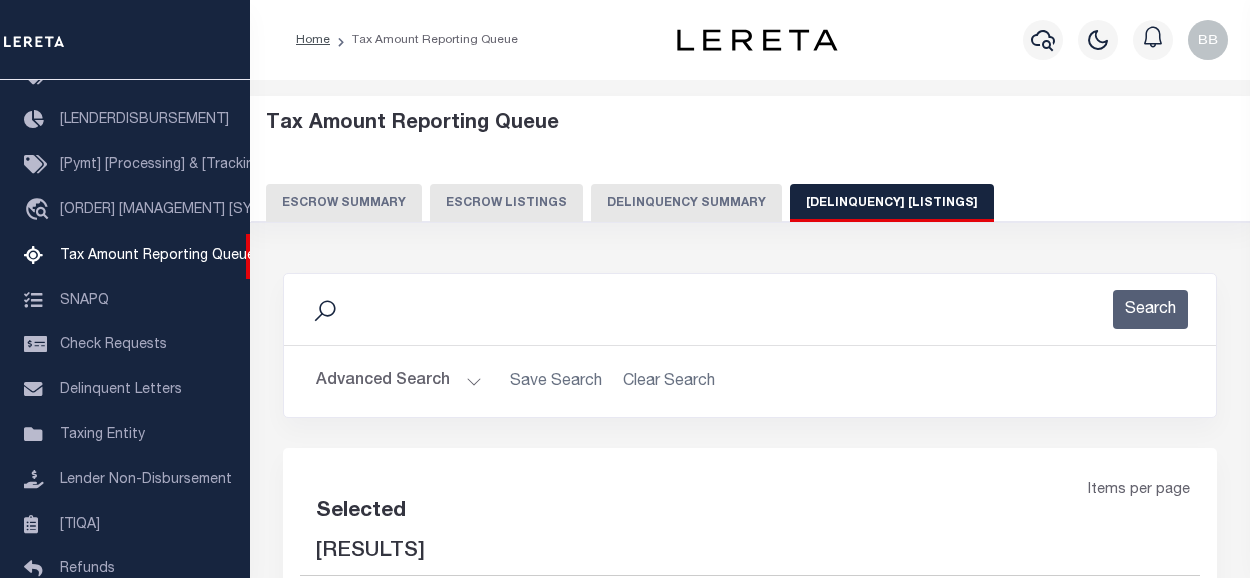 click on "[ADVANCED] [SEARCH]" at bounding box center [399, 381] 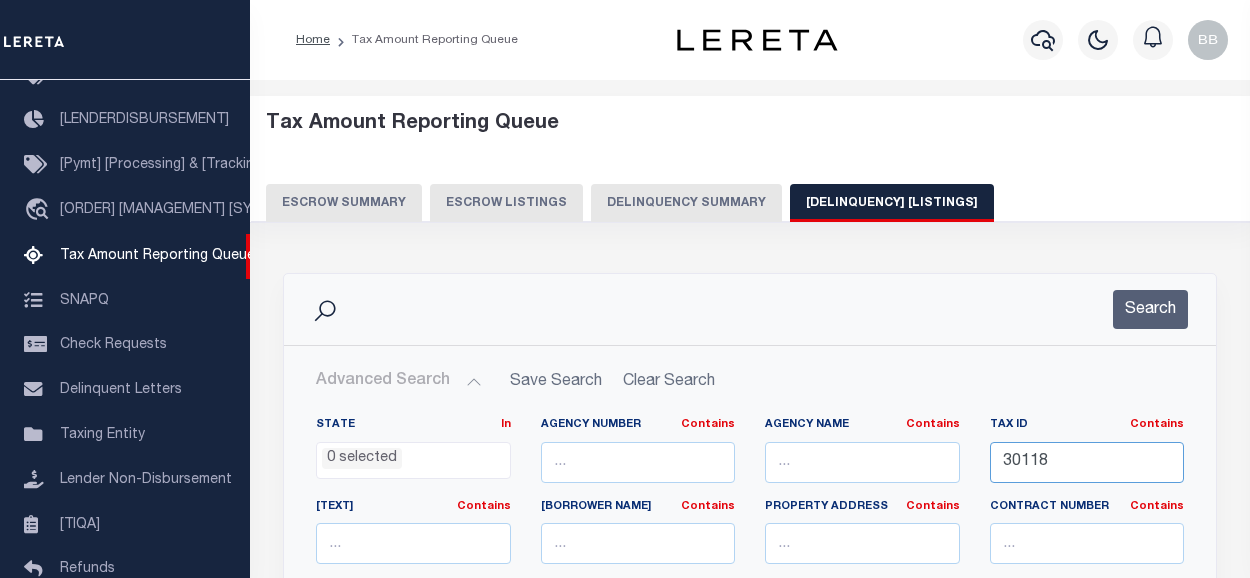 click on "30118" at bounding box center [1087, 462] 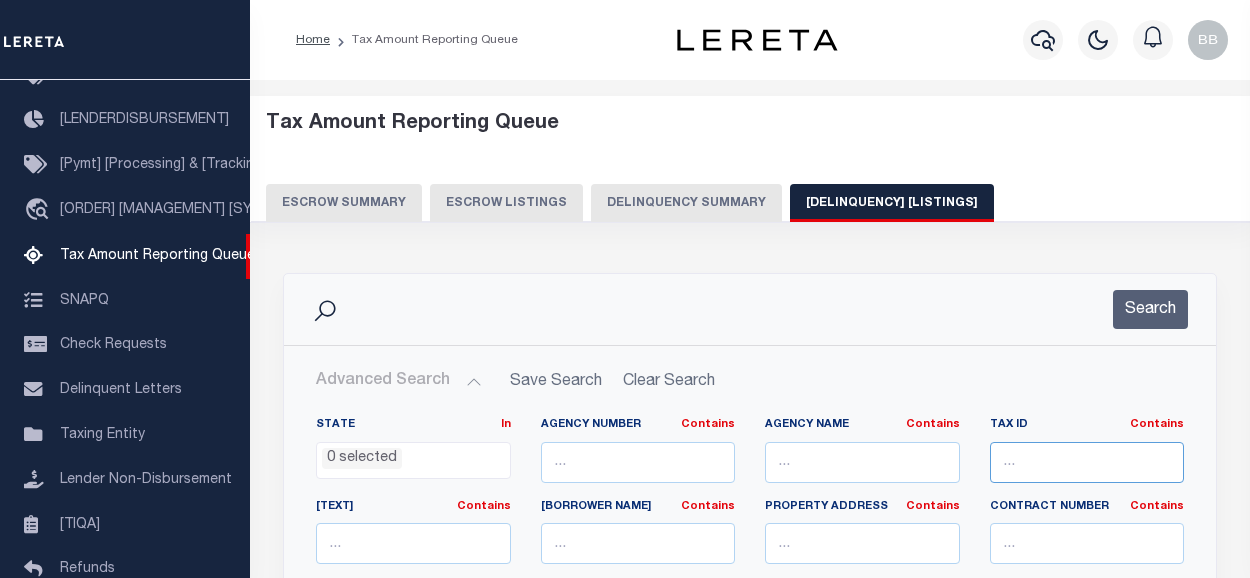 paste on "[NUMBER]" 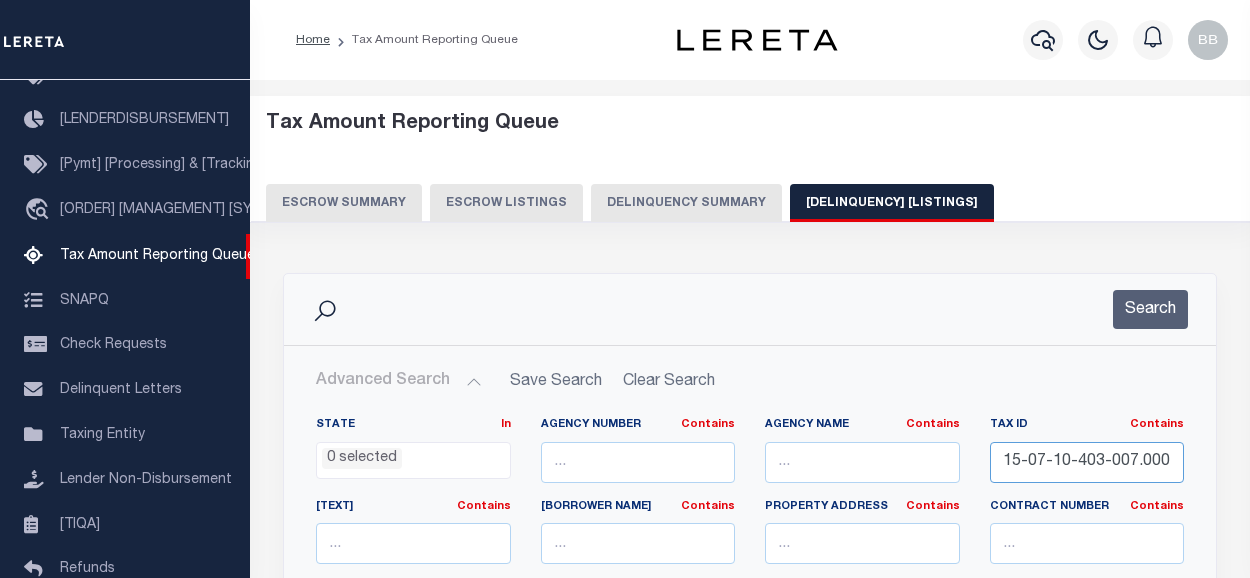 scroll, scrollTop: 0, scrollLeft: 26, axis: horizontal 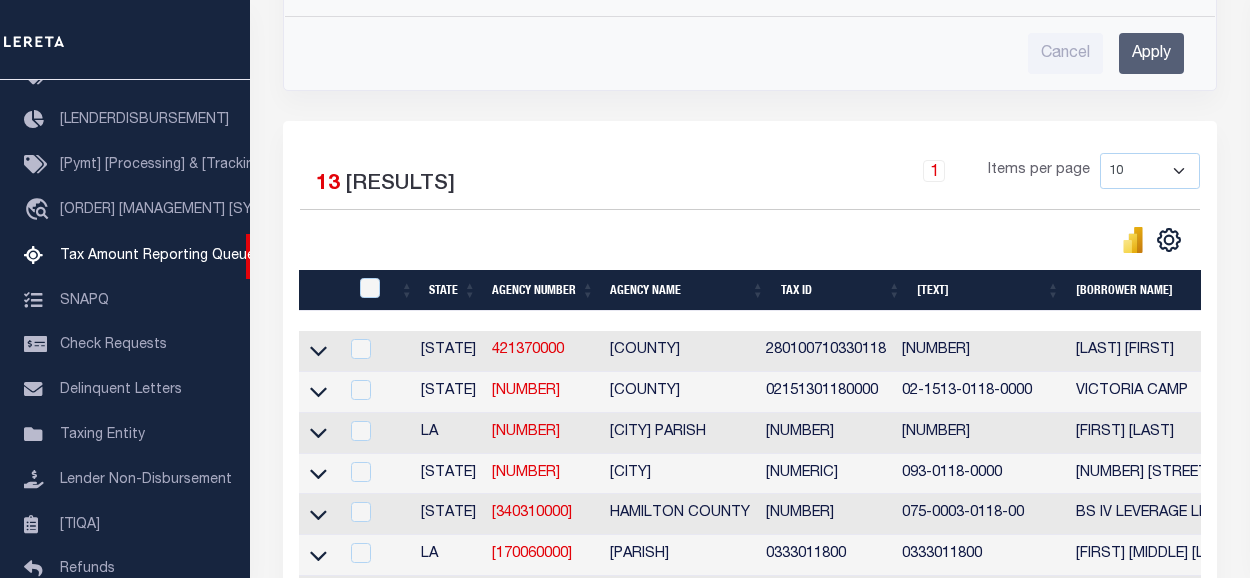 type on "[NUMBER]" 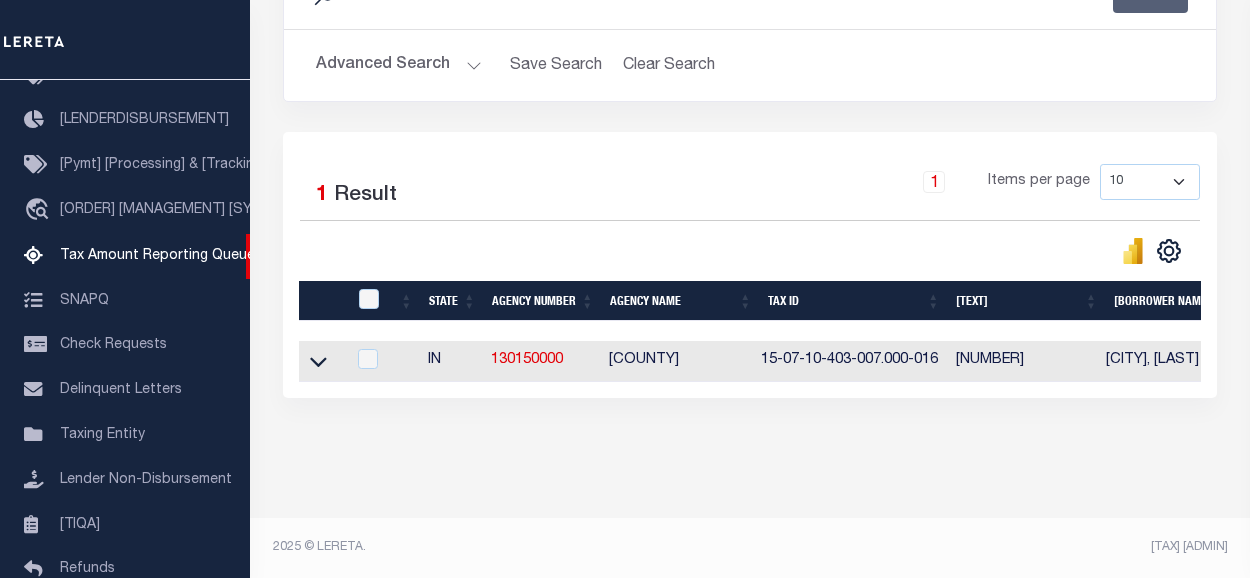 scroll, scrollTop: 329, scrollLeft: 0, axis: vertical 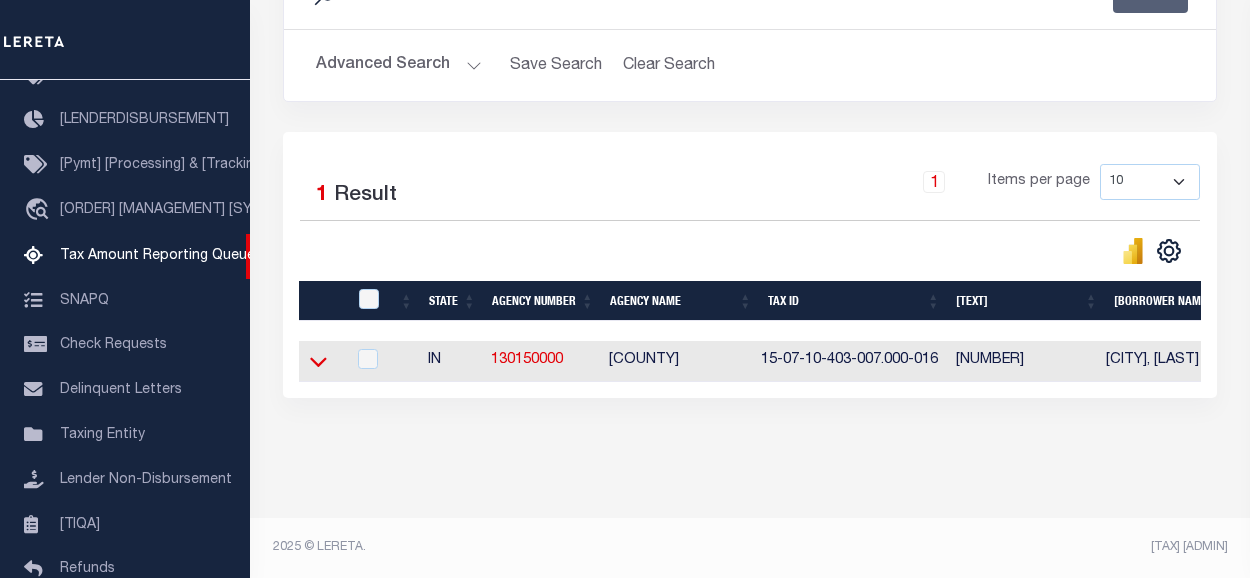 click at bounding box center [318, 379] 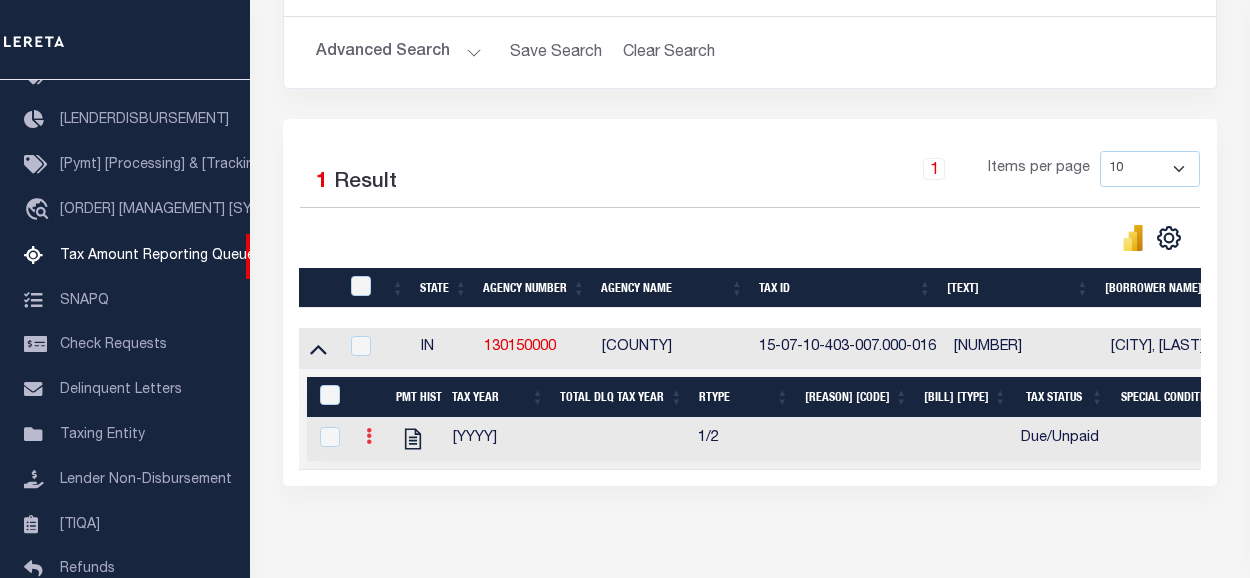 click at bounding box center (368, 468) 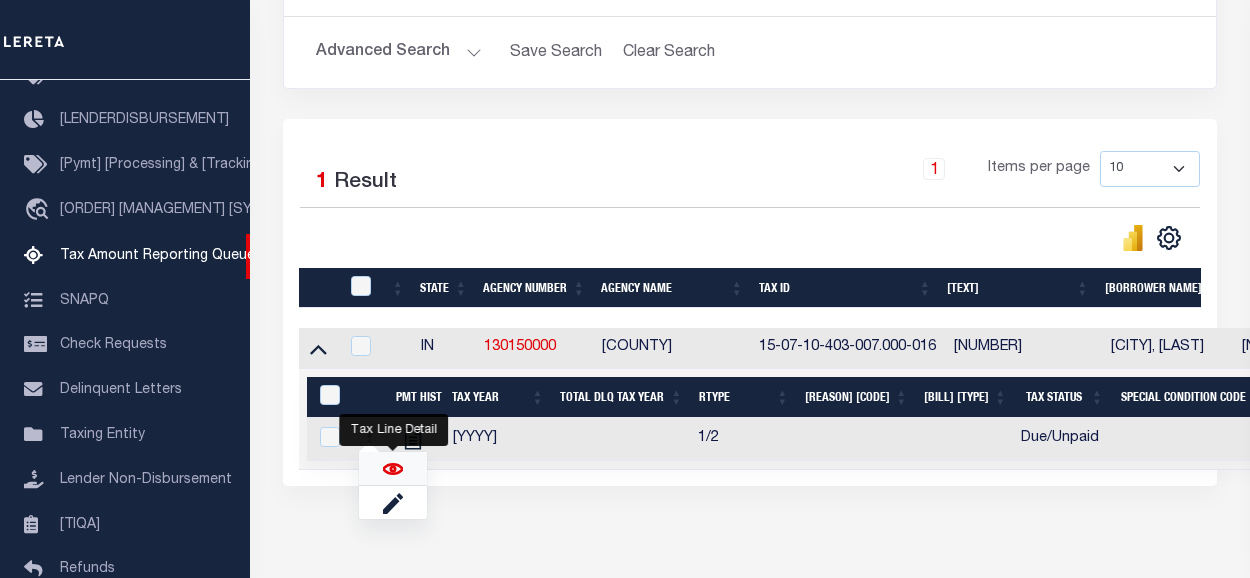 click at bounding box center [392, 500] 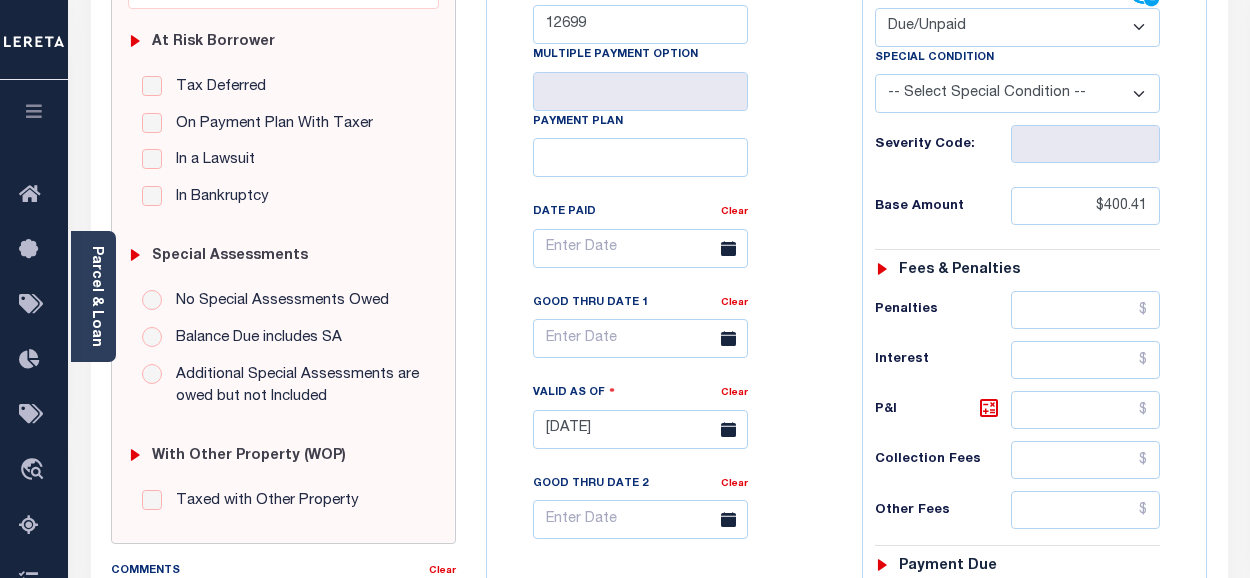 scroll, scrollTop: 400, scrollLeft: 0, axis: vertical 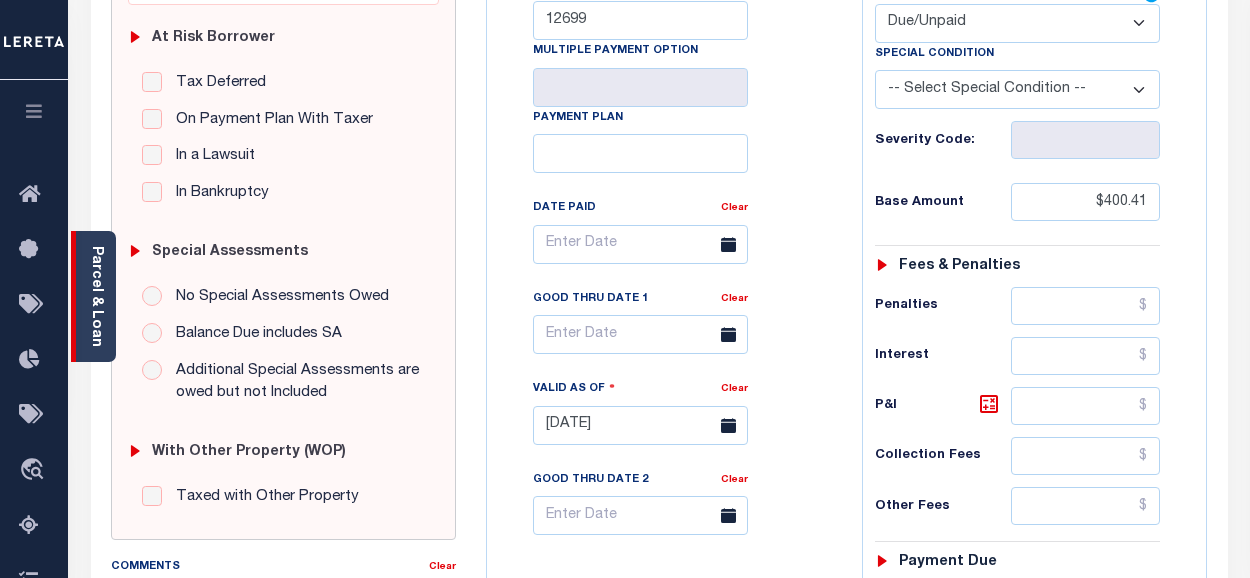 click on "Parcel & Loan" at bounding box center [96, 296] 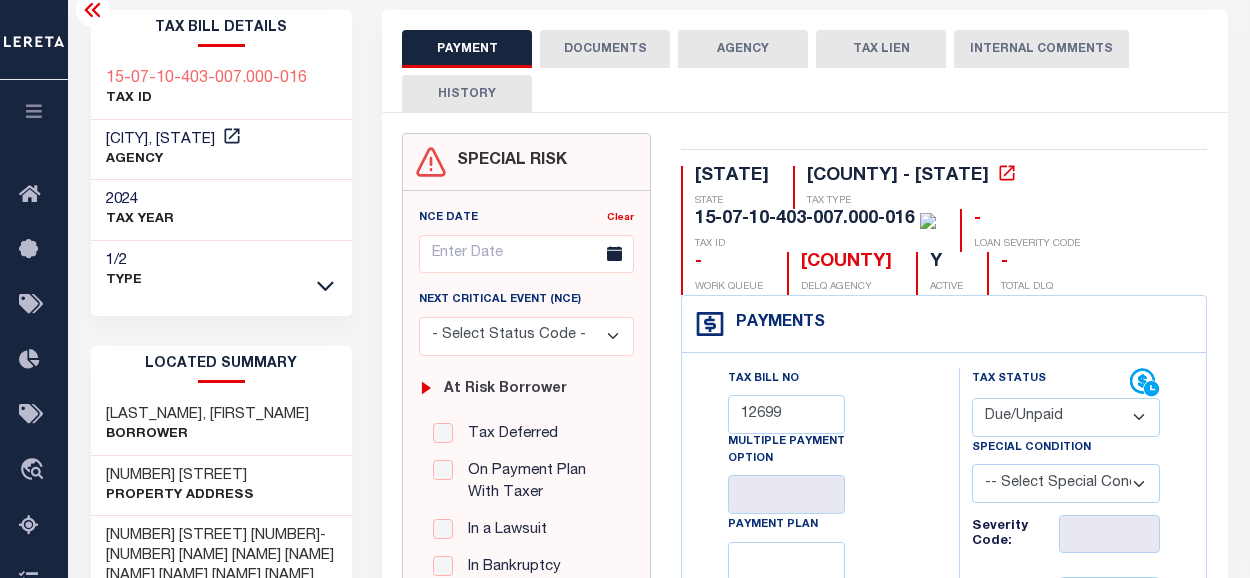 scroll, scrollTop: 0, scrollLeft: 0, axis: both 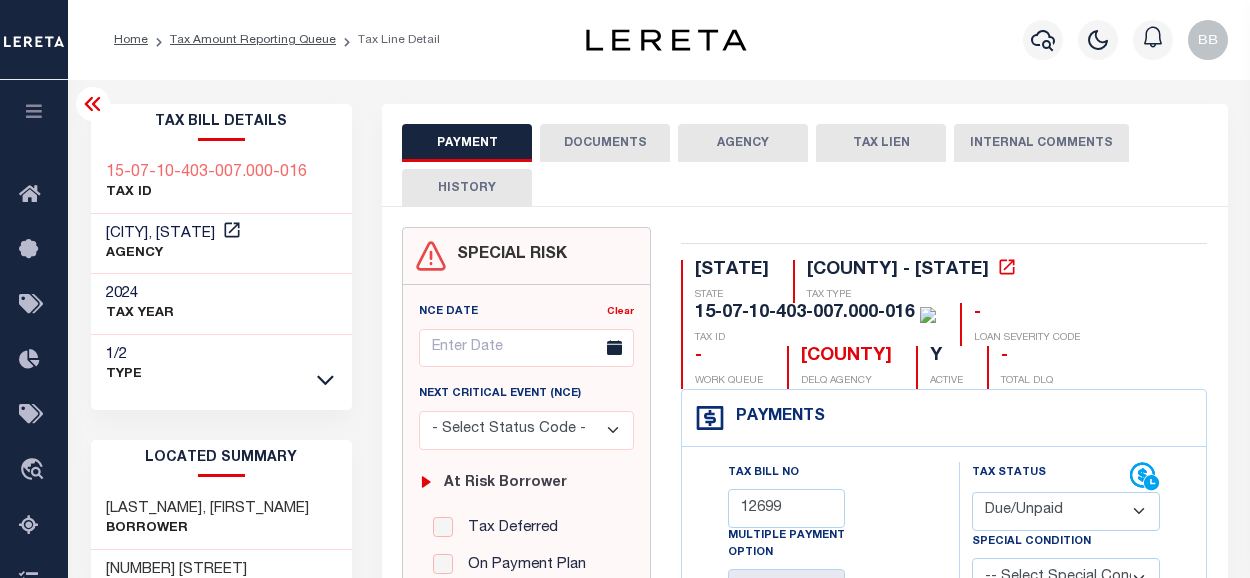 click at bounding box center (93, 104) 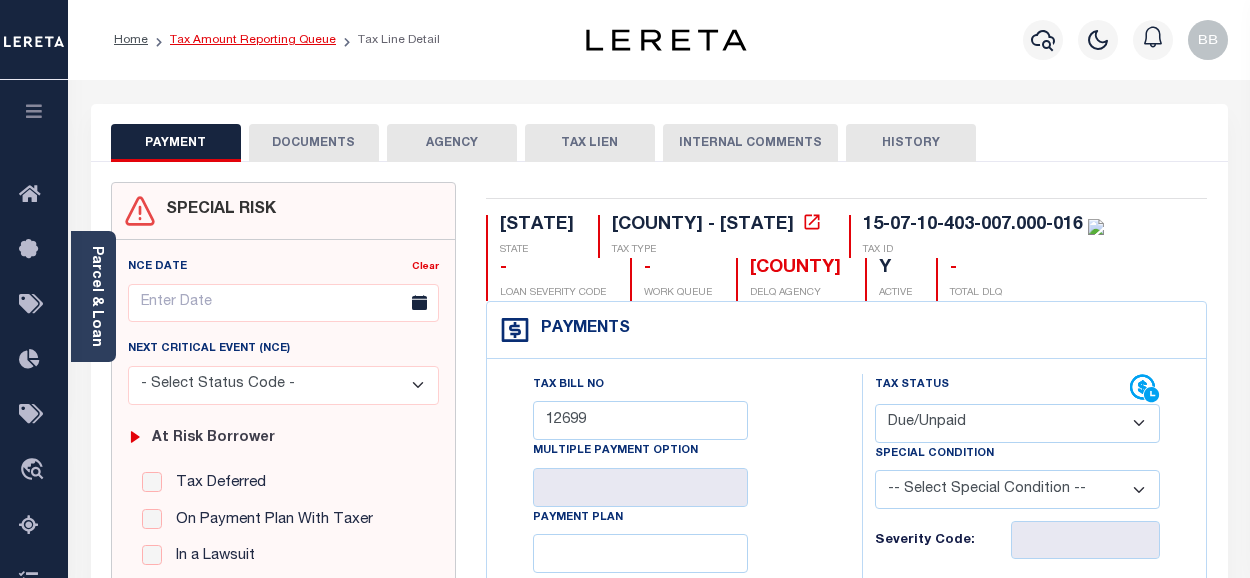 click on "Tax Amount Reporting Queue" at bounding box center (253, 40) 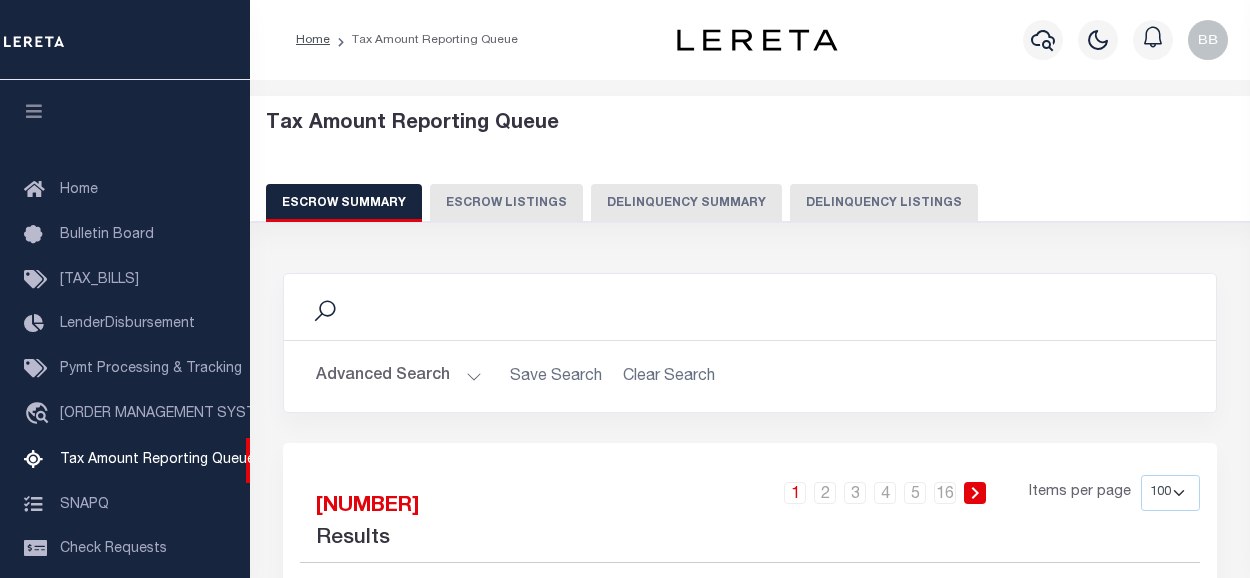 scroll, scrollTop: 0, scrollLeft: 0, axis: both 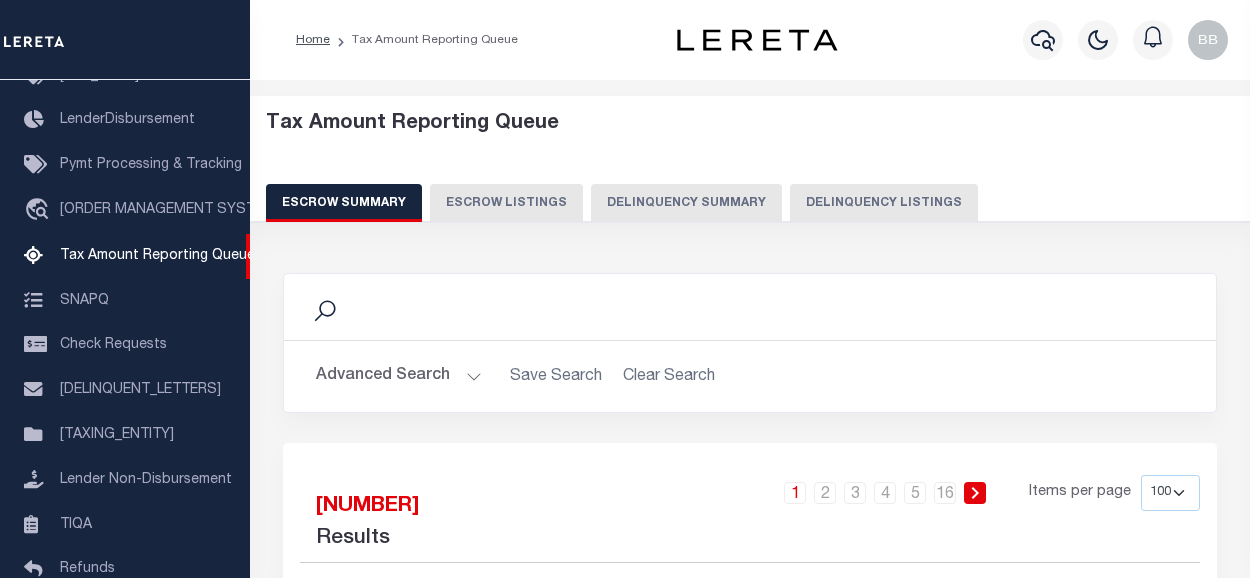 click on "Delinquency Listings" at bounding box center [884, 203] 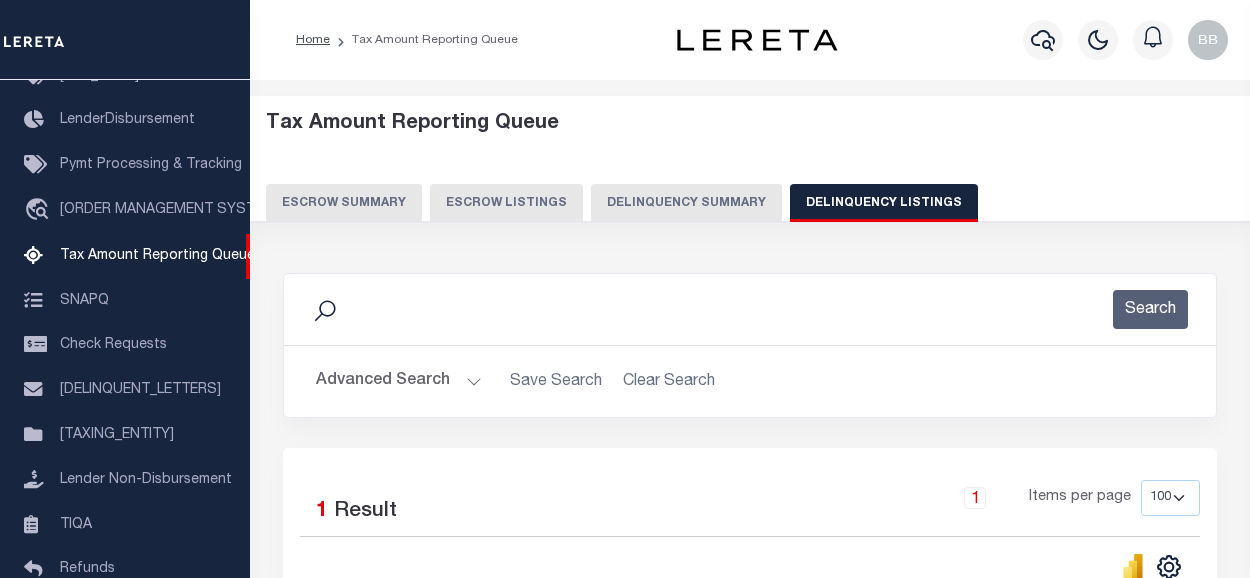 scroll, scrollTop: 200, scrollLeft: 0, axis: vertical 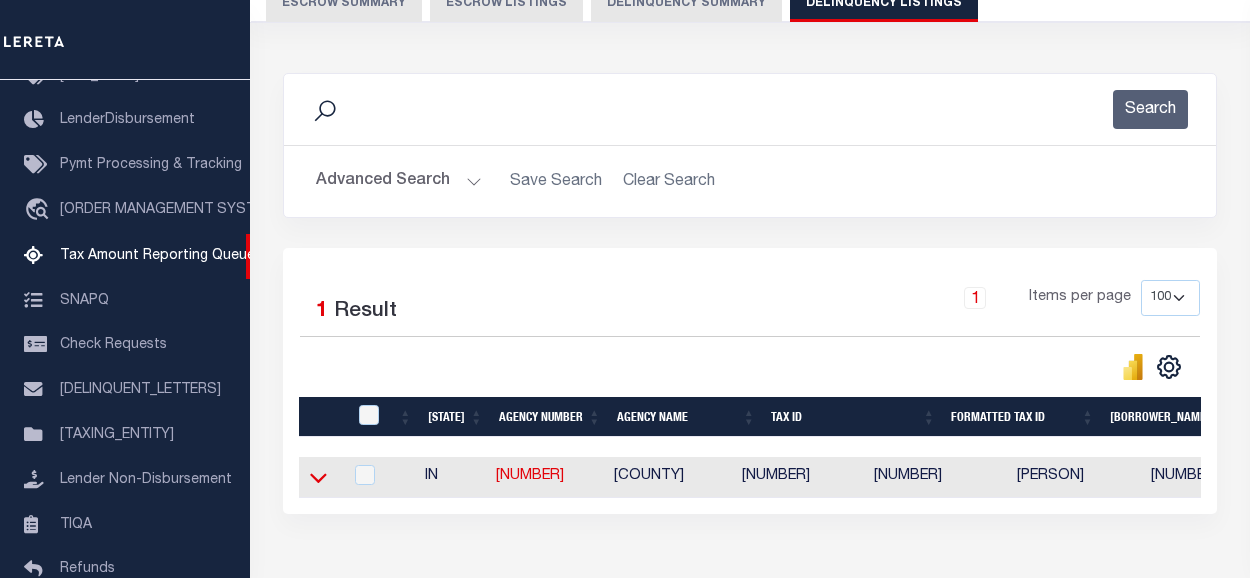 click at bounding box center [318, 477] 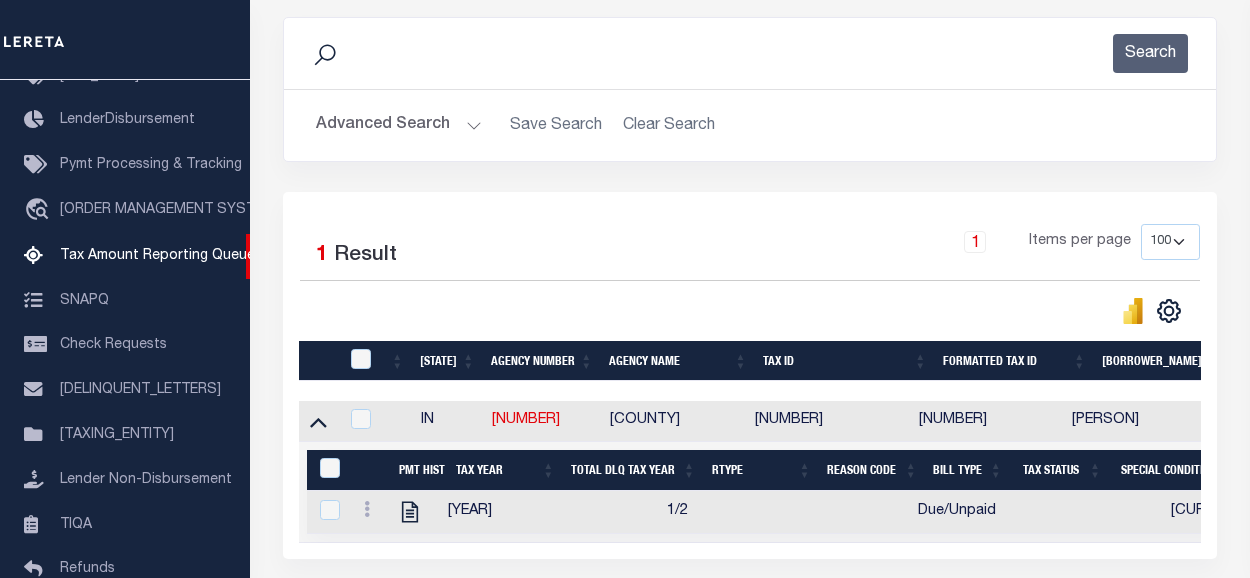 scroll, scrollTop: 300, scrollLeft: 0, axis: vertical 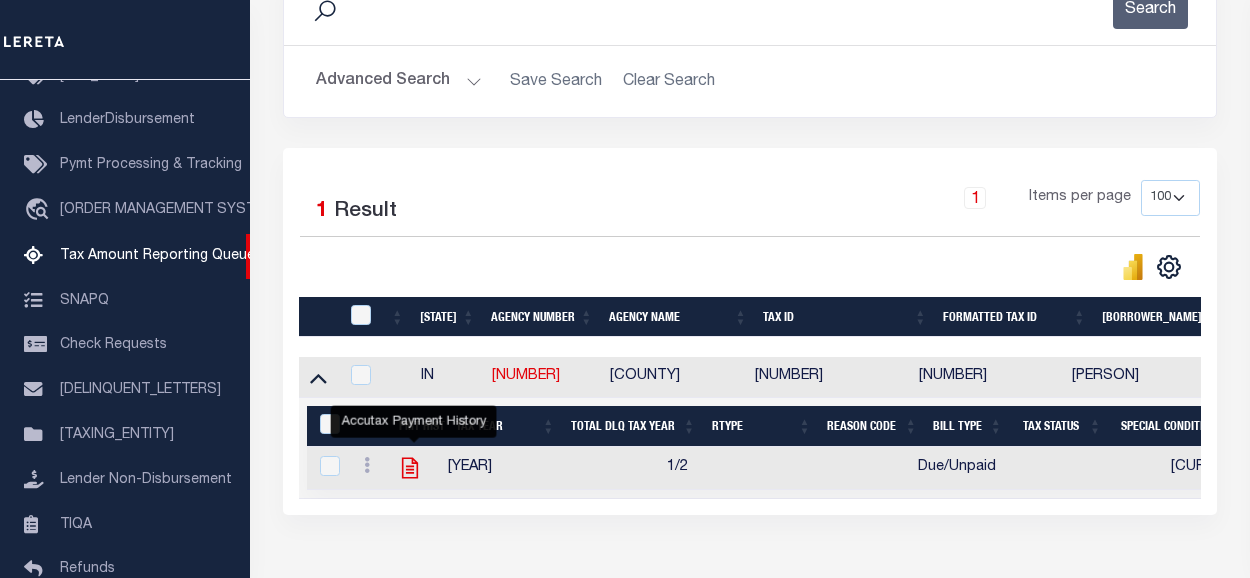 click at bounding box center [414, 468] 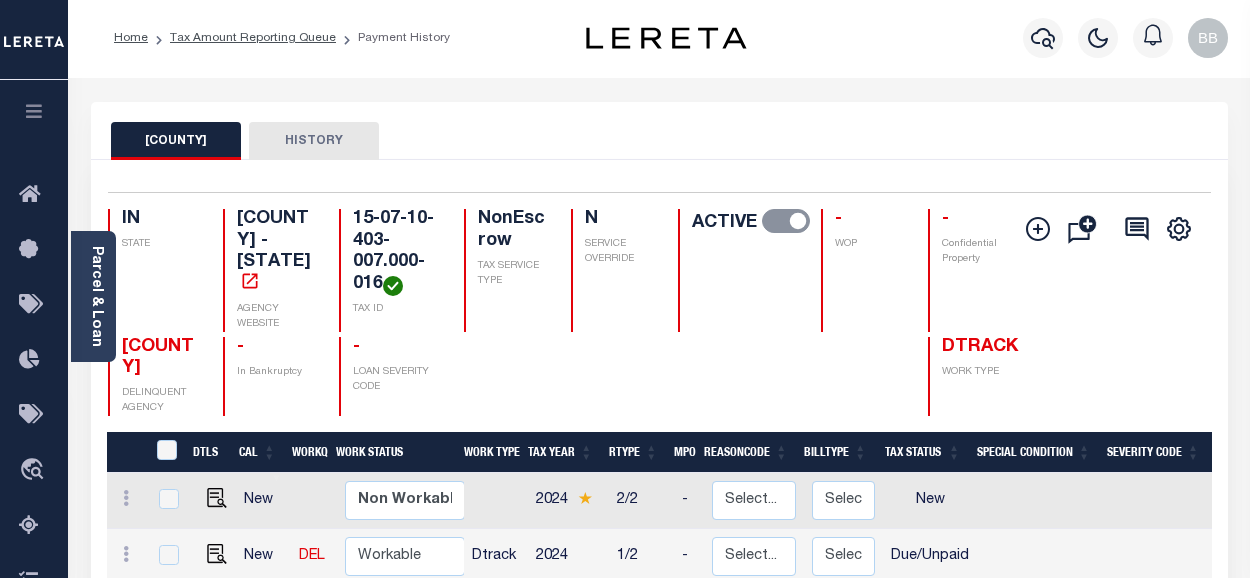 scroll, scrollTop: 0, scrollLeft: 0, axis: both 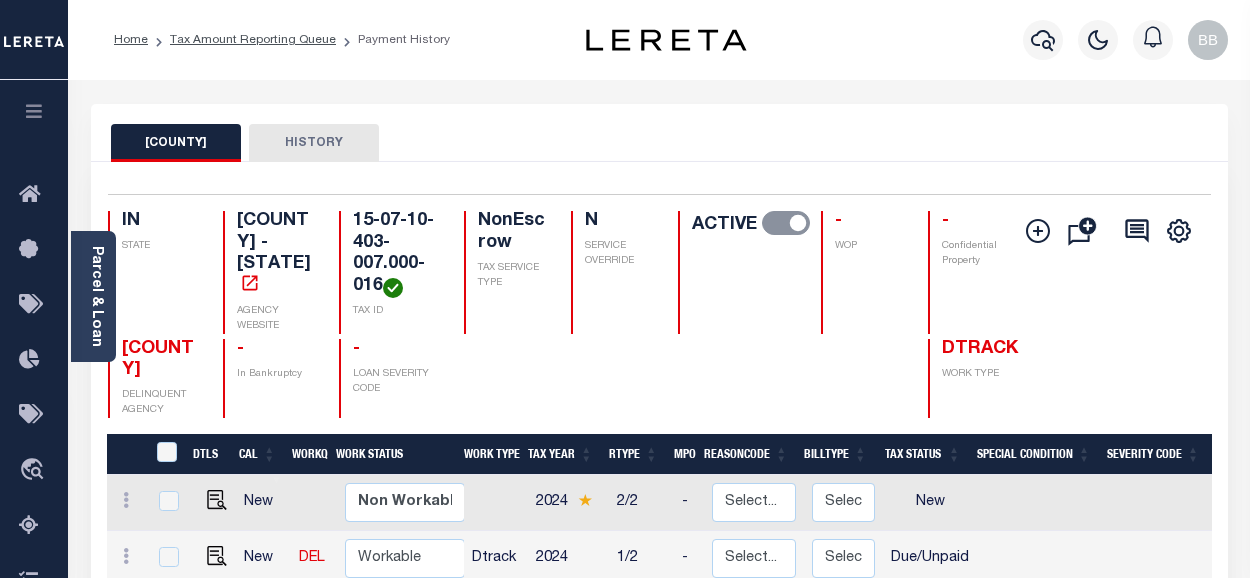 click on "Home Tax Amount Reporting Queue Payment History" at bounding box center [282, 40] 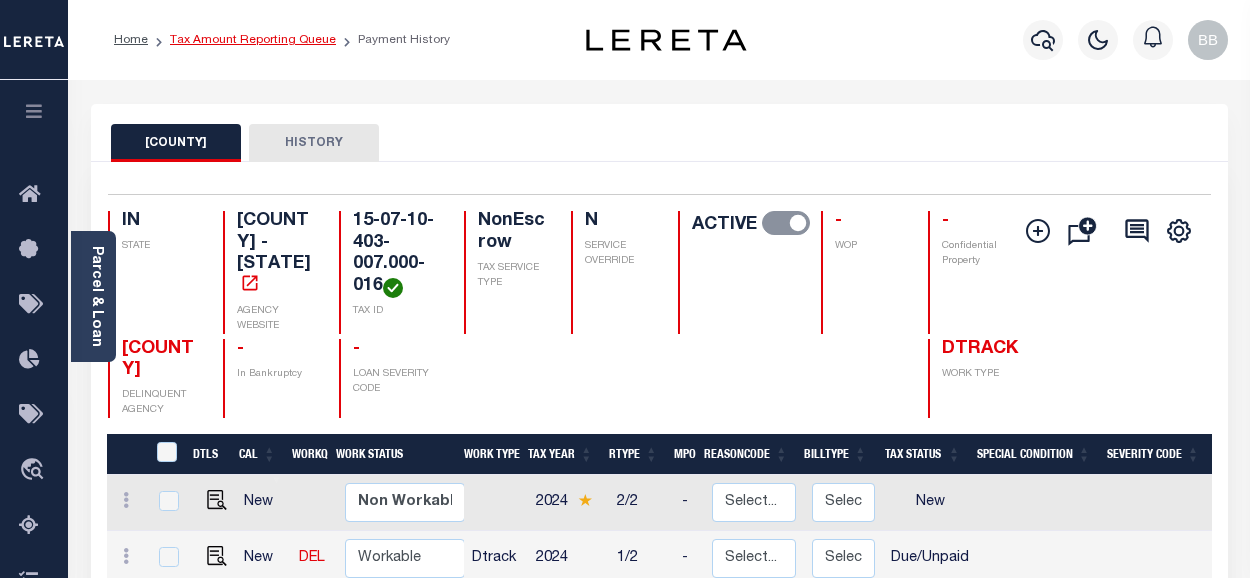 click on "Tax Amount Reporting Queue" at bounding box center [253, 40] 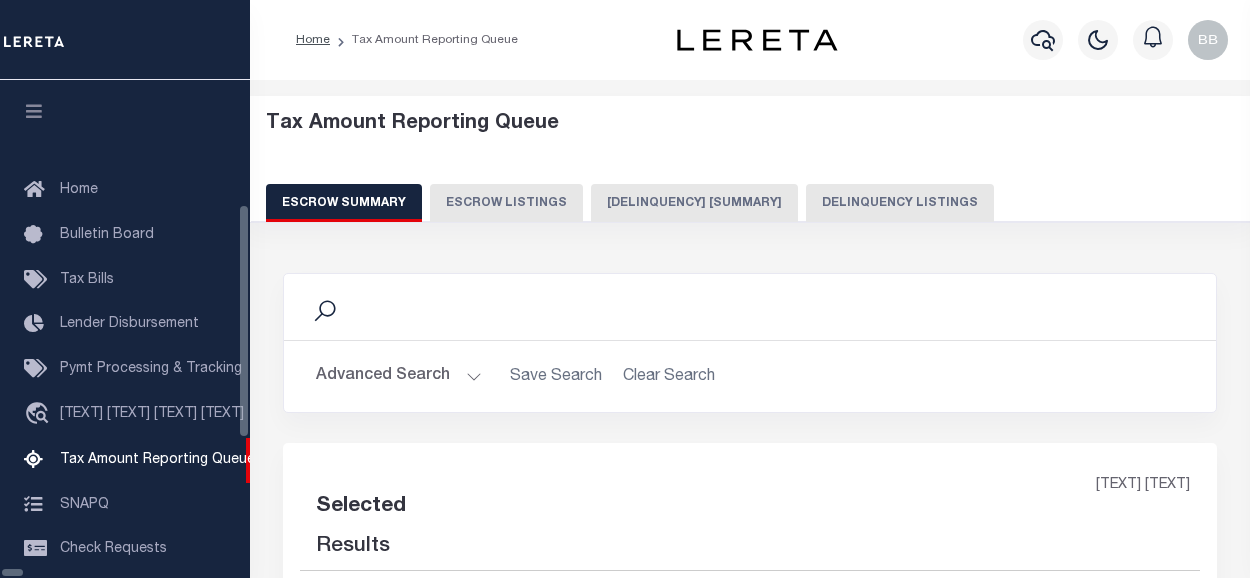 scroll, scrollTop: 0, scrollLeft: 0, axis: both 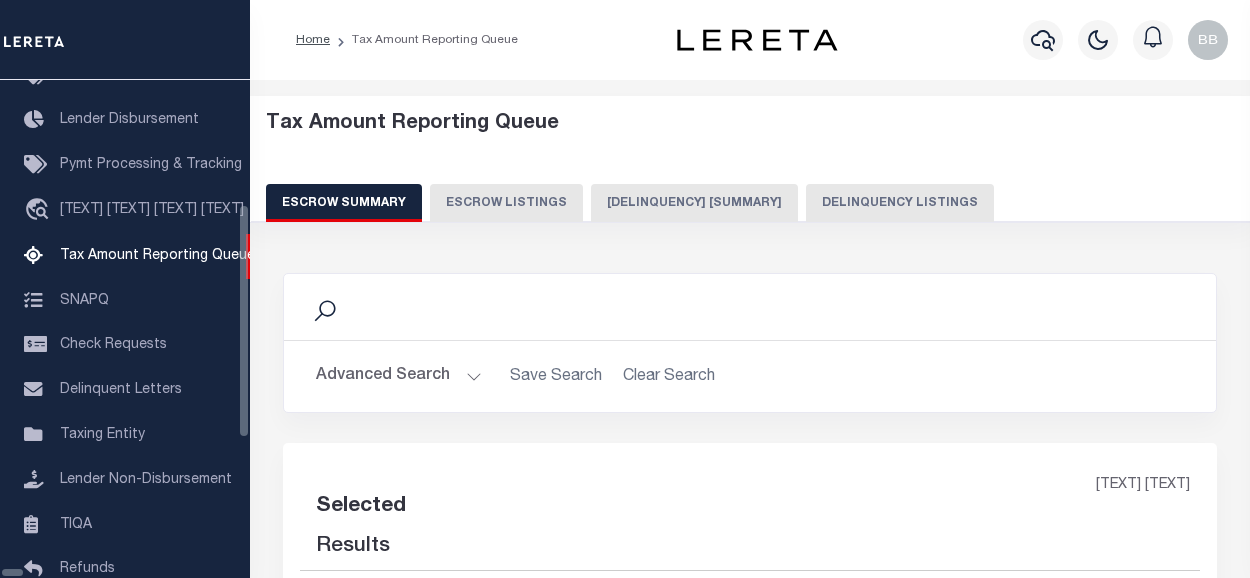 click on "Delinquency Listings" at bounding box center [884, 203] 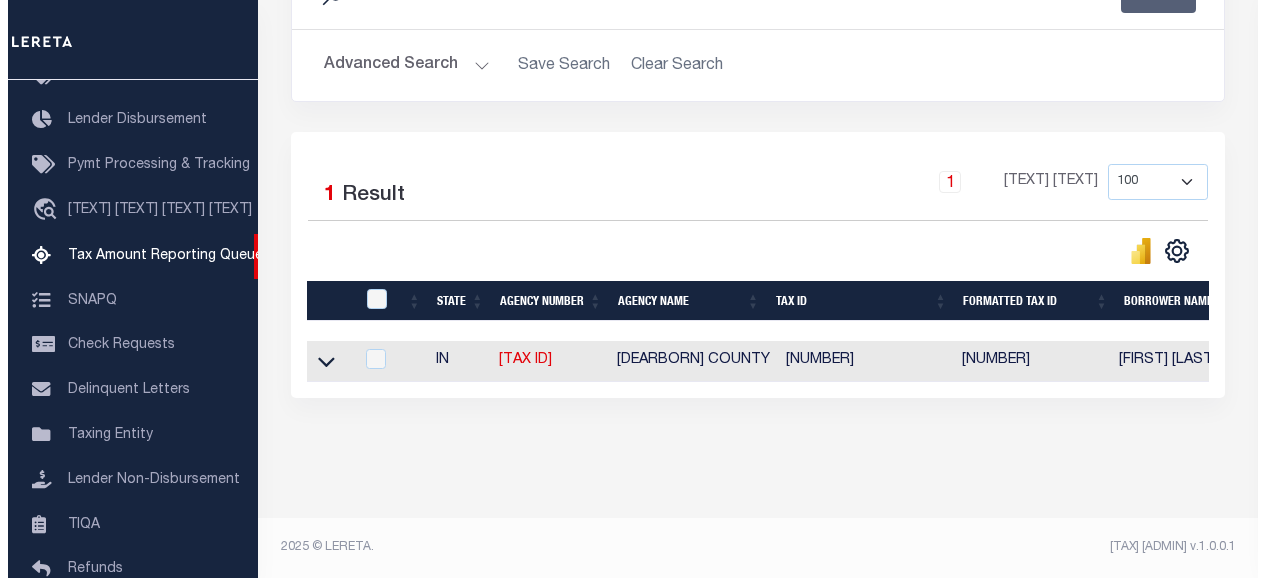 scroll, scrollTop: 329, scrollLeft: 0, axis: vertical 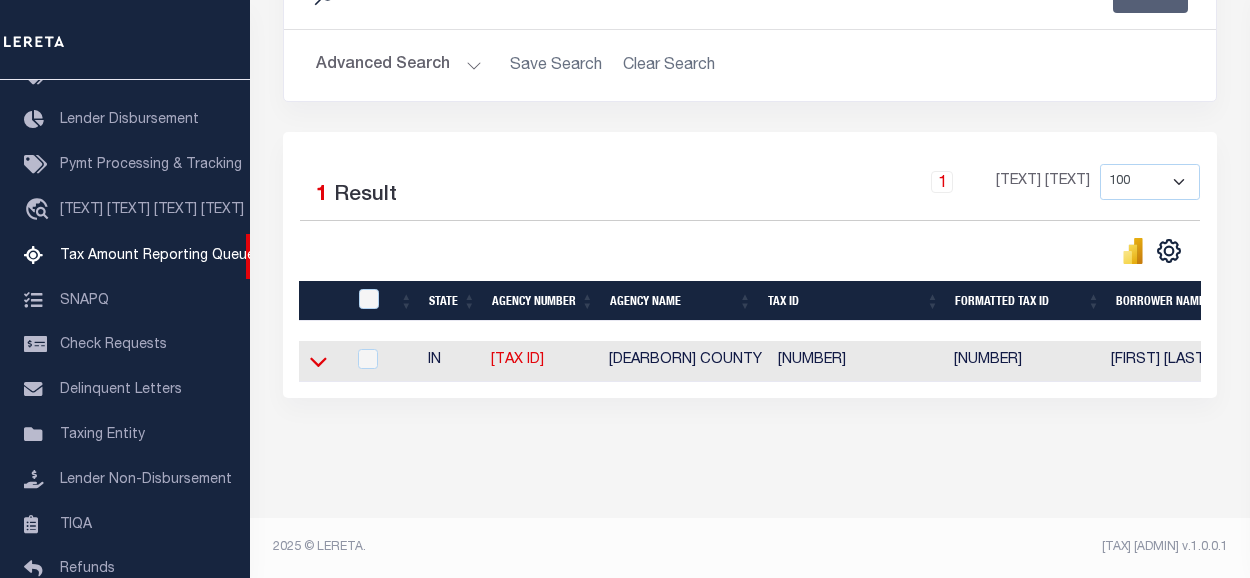 click at bounding box center [318, 363] 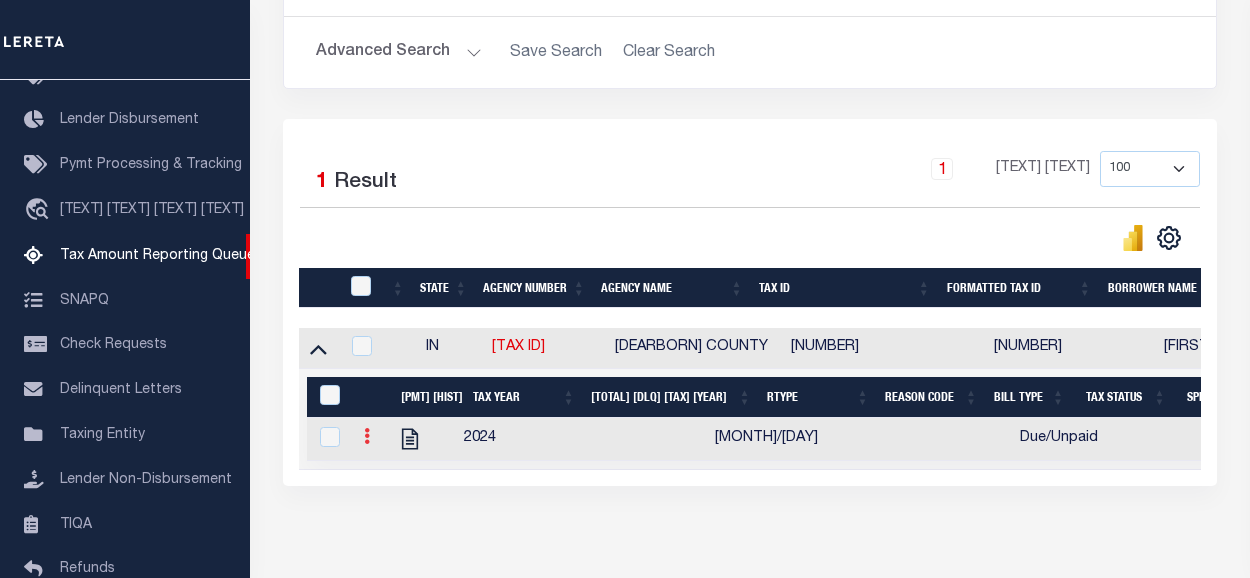 click at bounding box center (367, 436) 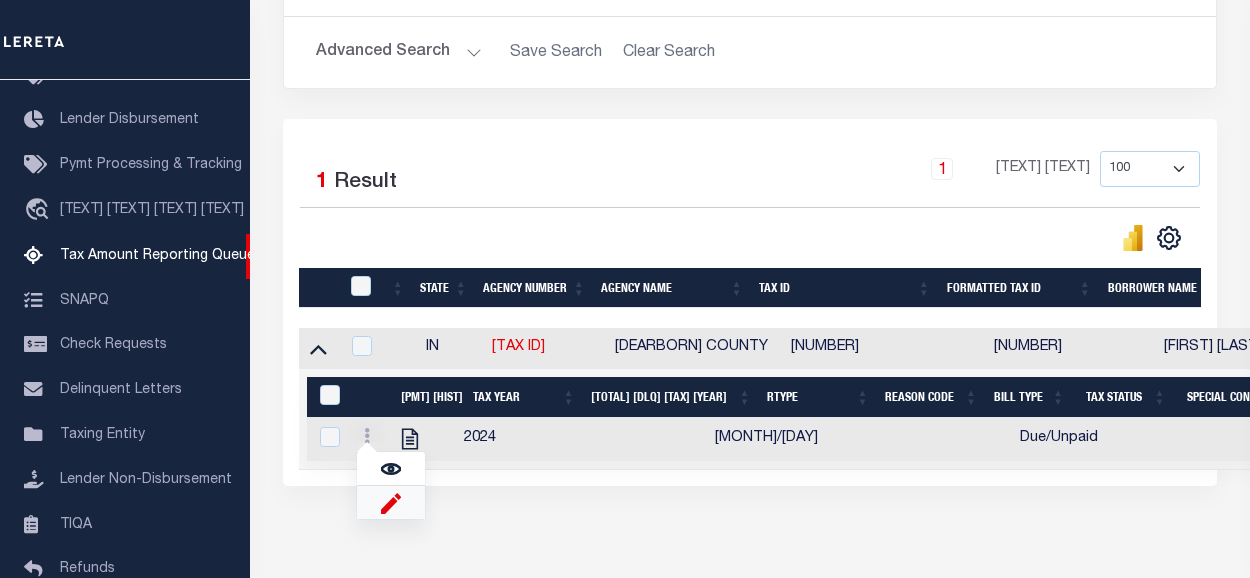 click at bounding box center [391, 502] 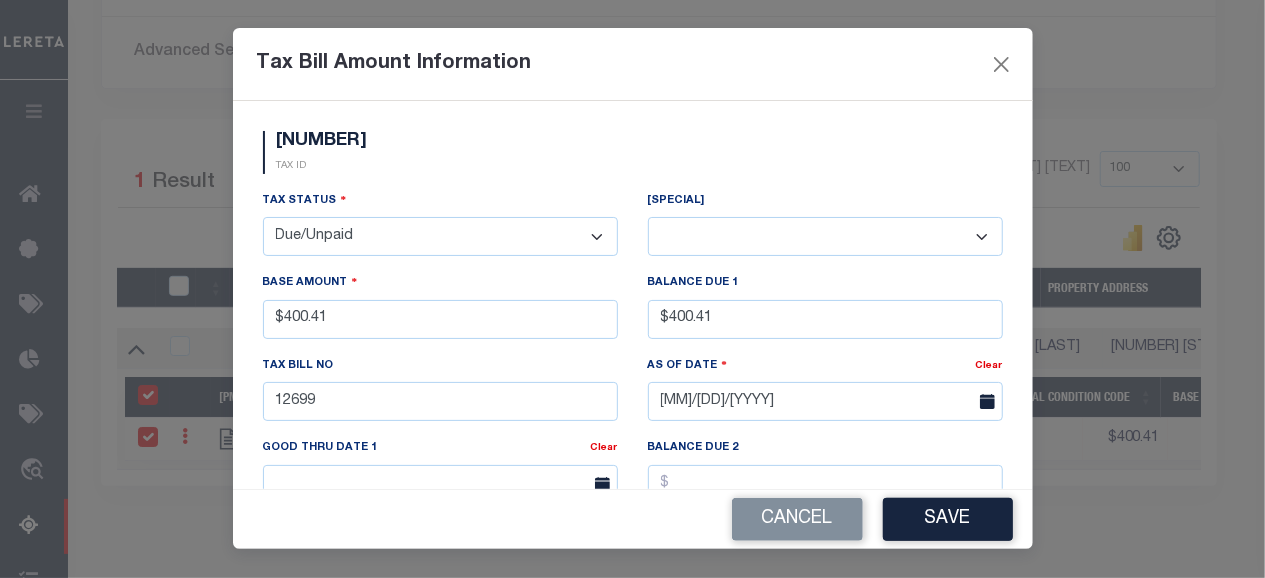 click on "Cancel
Save" at bounding box center [633, 519] 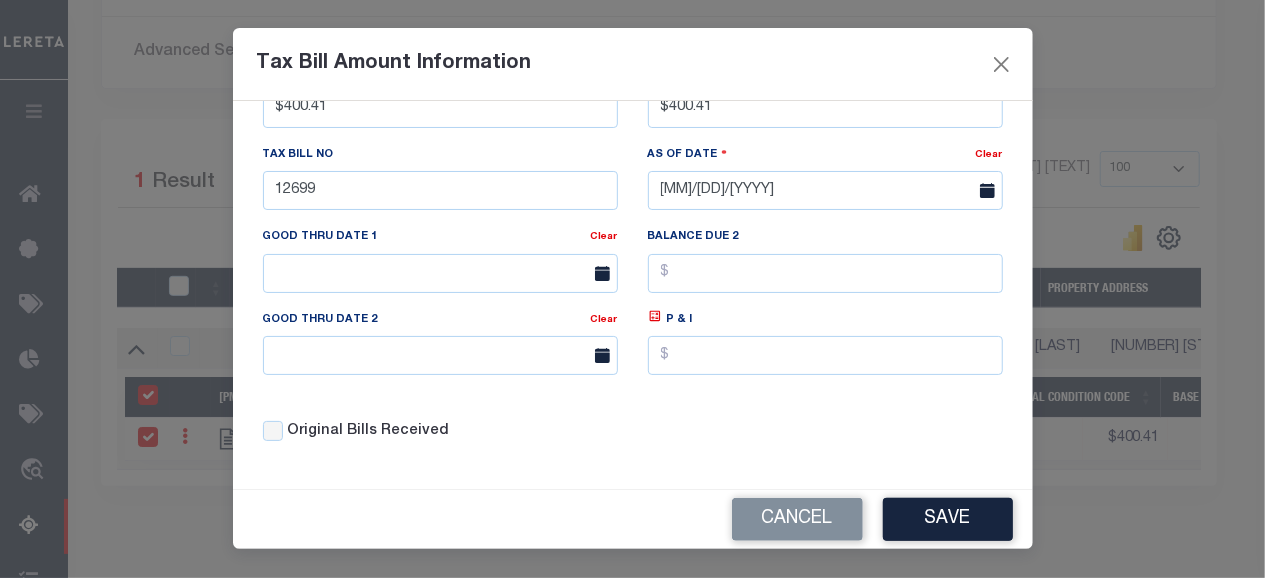 scroll, scrollTop: 0, scrollLeft: 0, axis: both 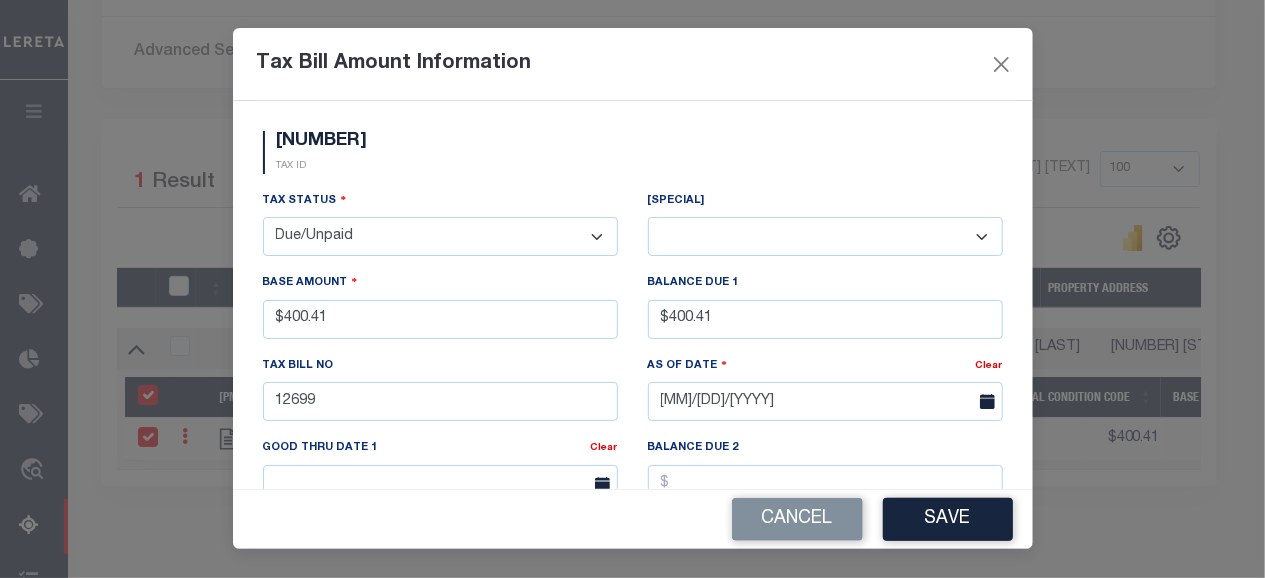 click on "- Select Status -
Open
Due/Unpaid
Paid
Incomplete
No Tax Due
Internal Refund Processed
New" at bounding box center (440, 236) 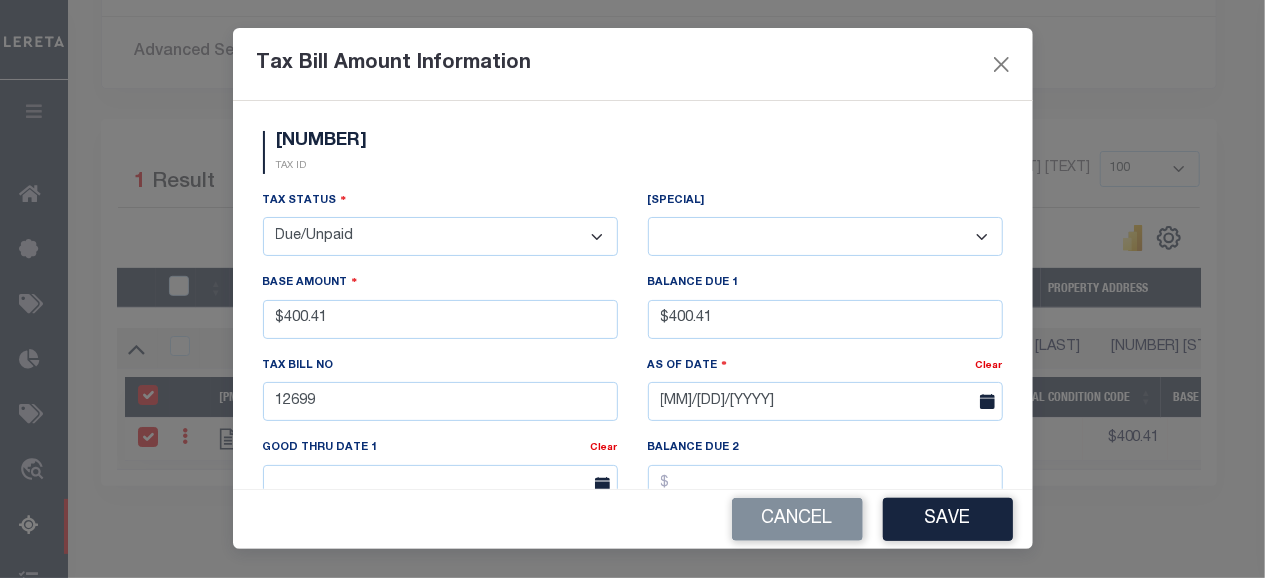 click on "- Select Status -
Open
Due/Unpaid
Paid
Incomplete
No Tax Due
Internal Refund Processed
New" at bounding box center [440, 236] 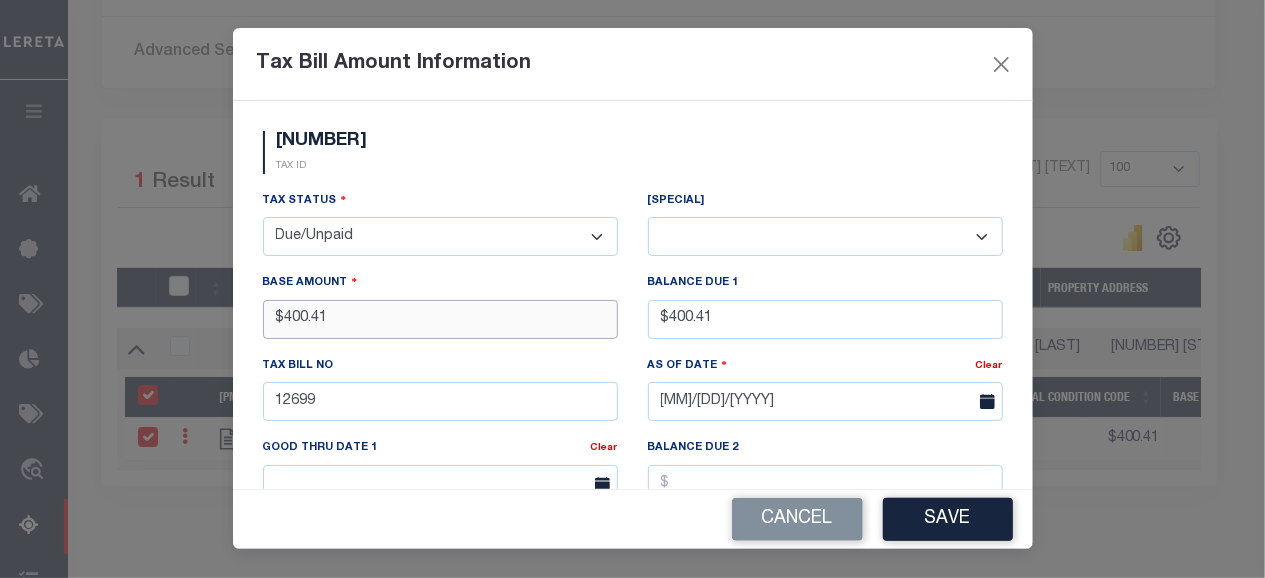 click on "[CURRENCY][AMOUNT]" at bounding box center (440, 319) 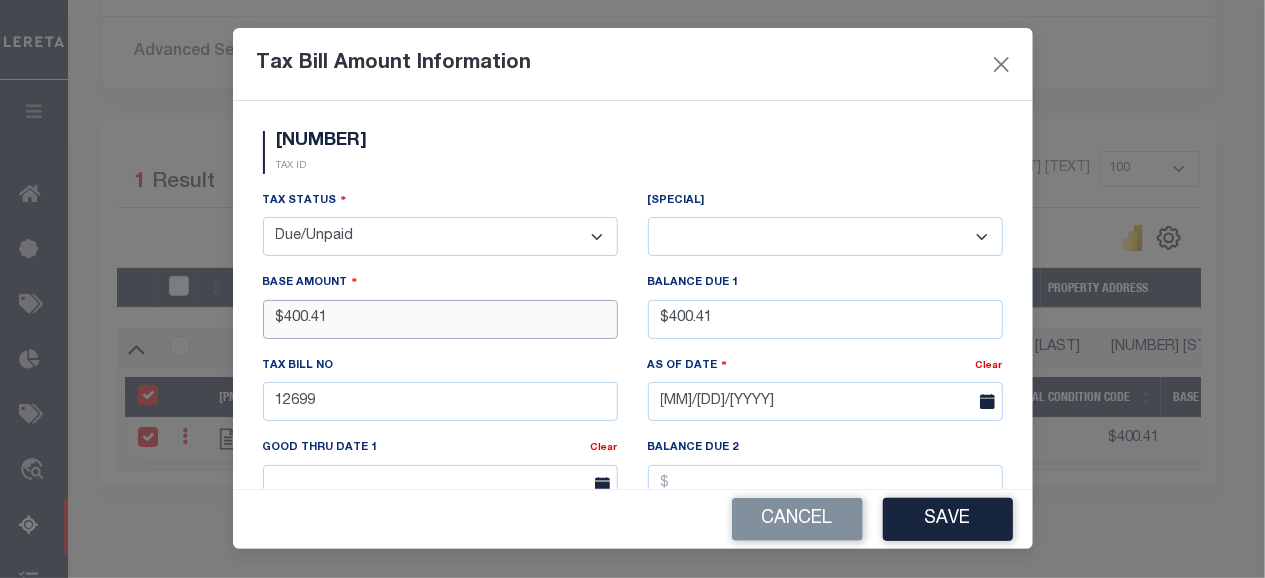 click on "[CURRENCY][AMOUNT]" at bounding box center [440, 319] 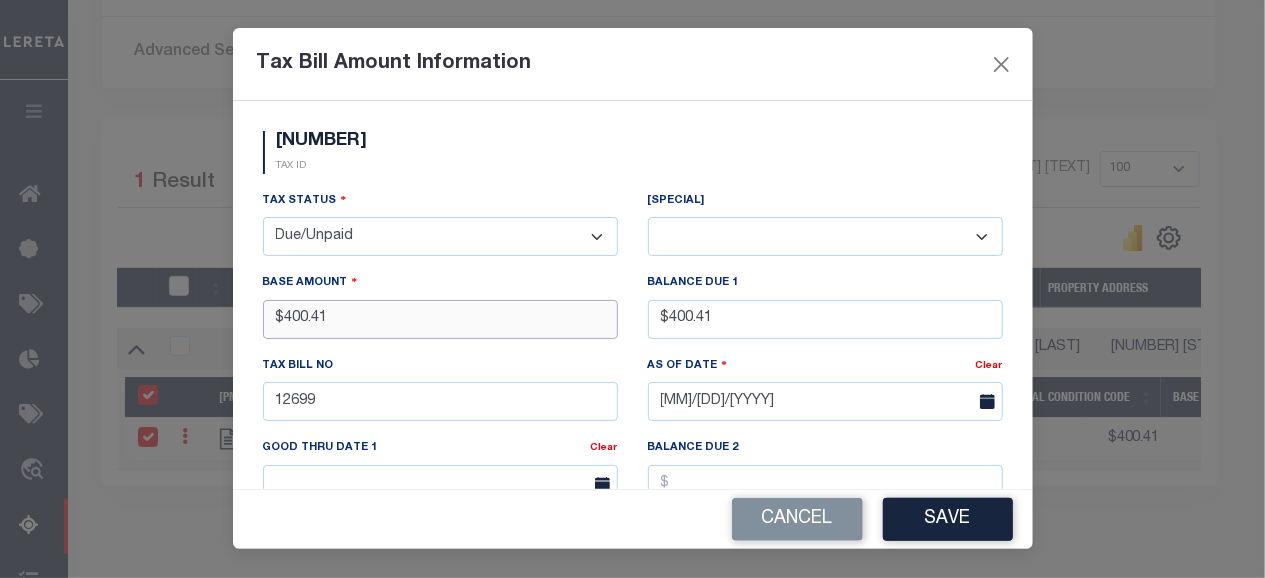 click on "[CURRENCY][AMOUNT]" at bounding box center [440, 319] 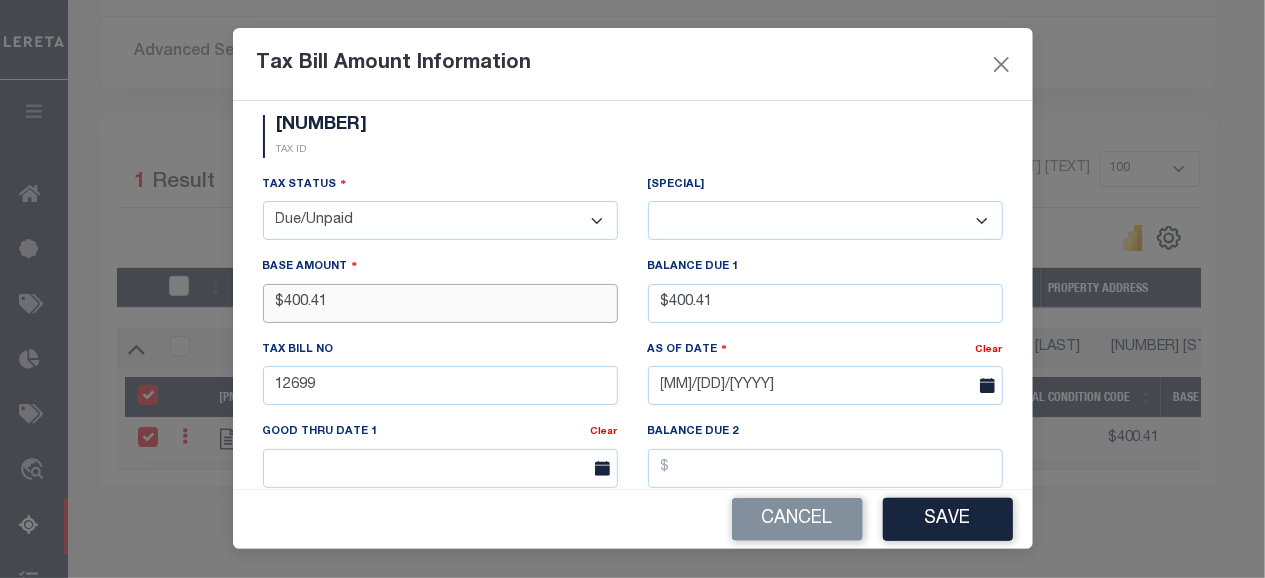 scroll, scrollTop: 0, scrollLeft: 0, axis: both 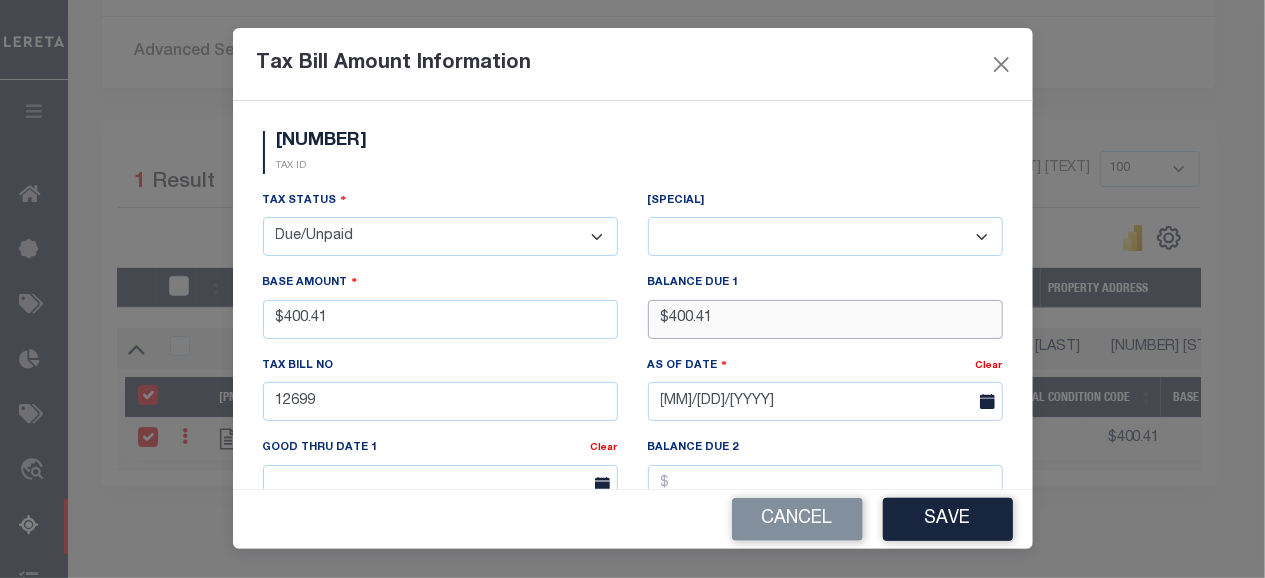 click on "[CURRENCY][AMOUNT]" at bounding box center (825, 319) 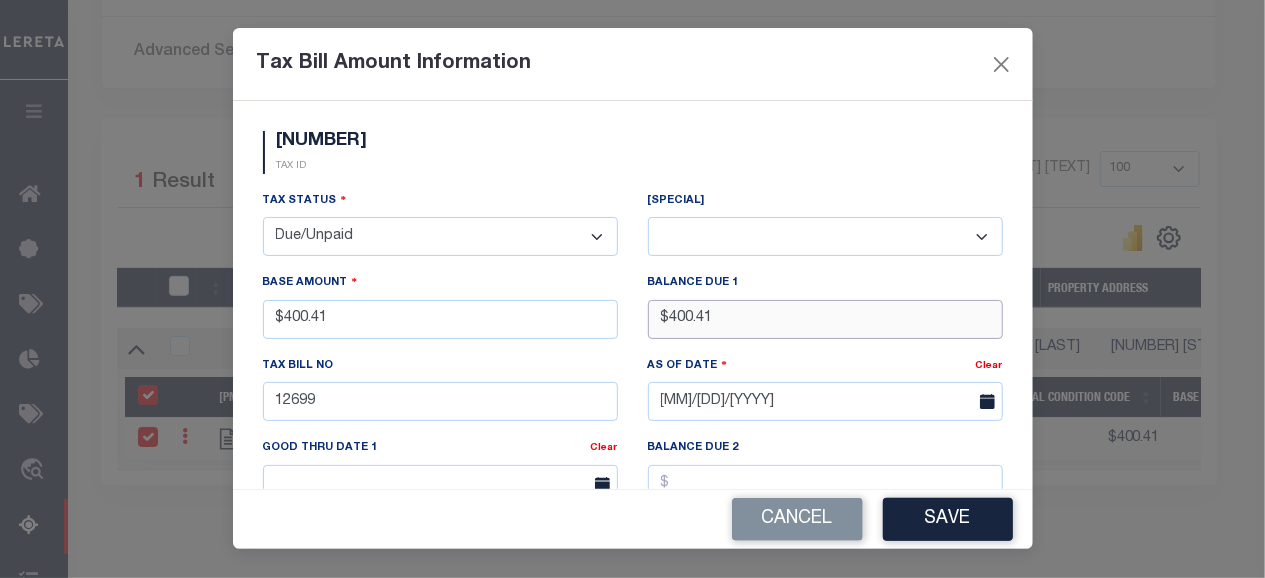 click on "[CURRENCY][AMOUNT]" at bounding box center [825, 319] 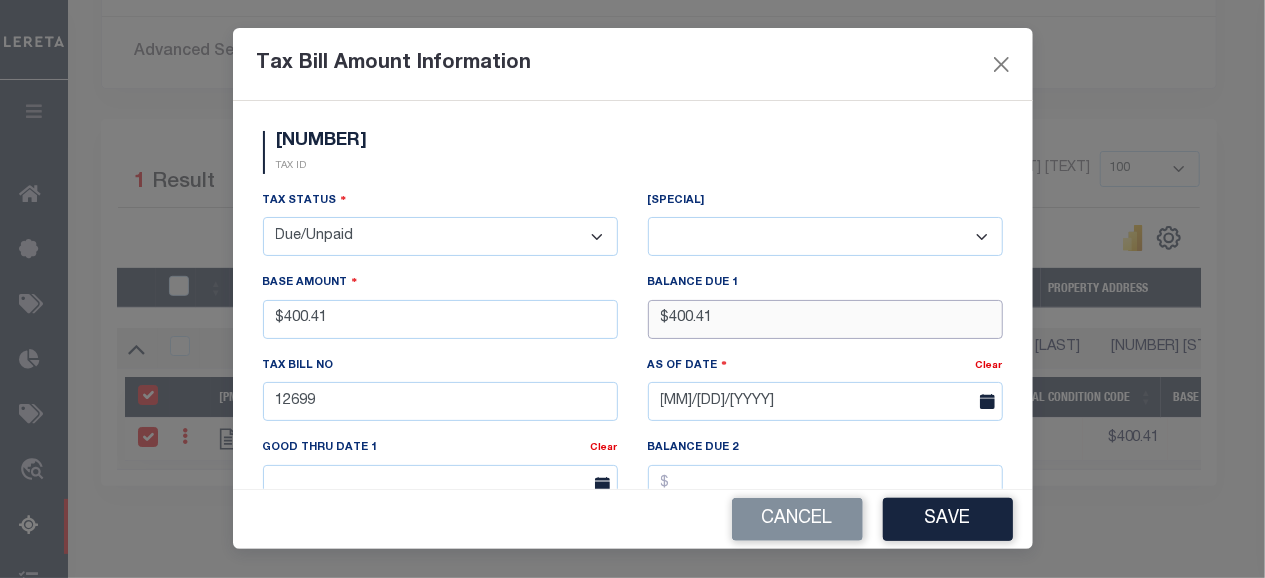 click on "[CURRENCY][AMOUNT]" at bounding box center [825, 319] 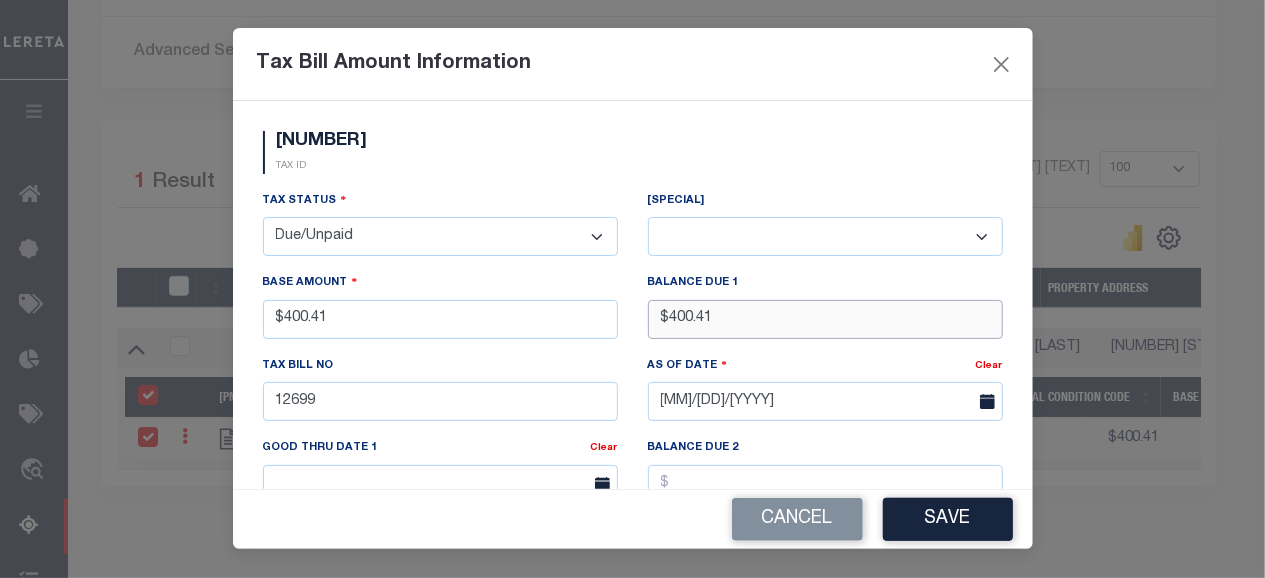 click on "[CURRENCY][AMOUNT]" at bounding box center [825, 319] 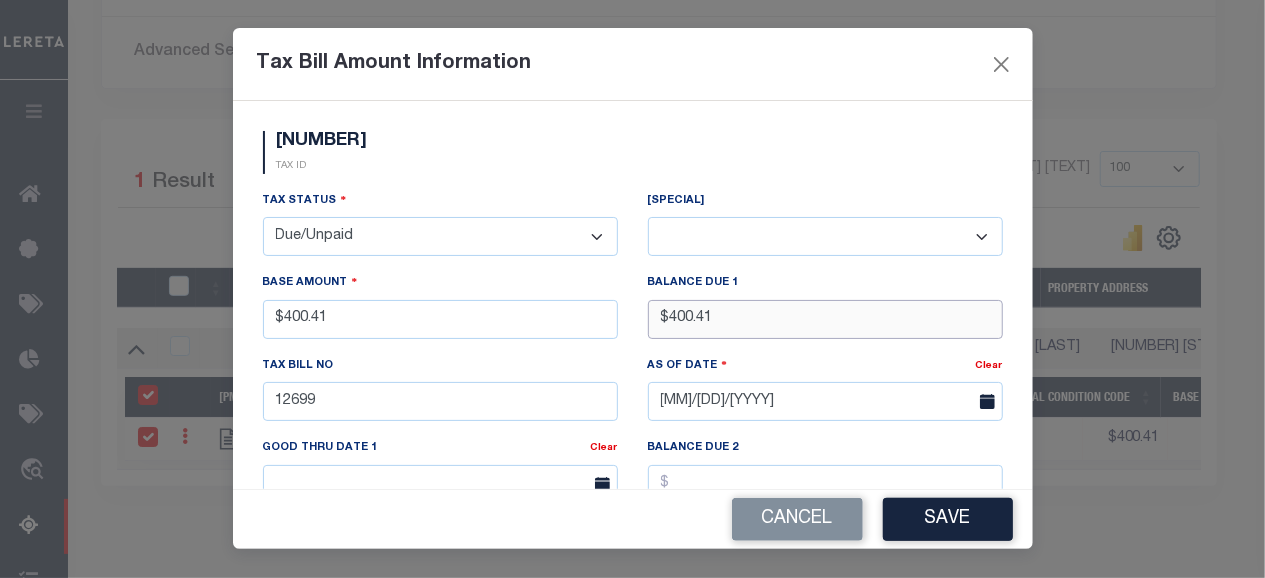 click on "Tax Status
- Select Status -
Open
Due/Unpaid
Paid
Incomplete
No Tax Due
Internal Refund Processed
New
Special Condition
-- Select Special Condition --
3RD PARTY TAX LIEN
AGENCY TAX LIEN (A.K.A Inside Lien)
BALANCE FORWARD
BANKRUPTCY
BILL W/ OTHER PARCEL
CONFIDENTIAL ACCOUNT
DEFERRED
DELAYED BILLING
DELQ CURRENT TAX YEAR INSTALLMENT(S) EXIST
DELQ PRIOR YEAR(S) EXIST
EXEMPT
HOMEOWNER AUTHORIZATION
IN DISPUTE/UNDER PROTEST
INCLUDES PRIOR UNPAID
INCLUDES RE-LEVIED TAX
INSTALLMENT PLAN
LITIGATION
LOST PROPERTY (FORECLOSED/DEEDED)
LOW ASSESSMENT
LOW TAX THRESHOLD
MULTIPLE TAXIDS
NEW PROPERTY
NOT ASSESSED" at bounding box center (633, 430) 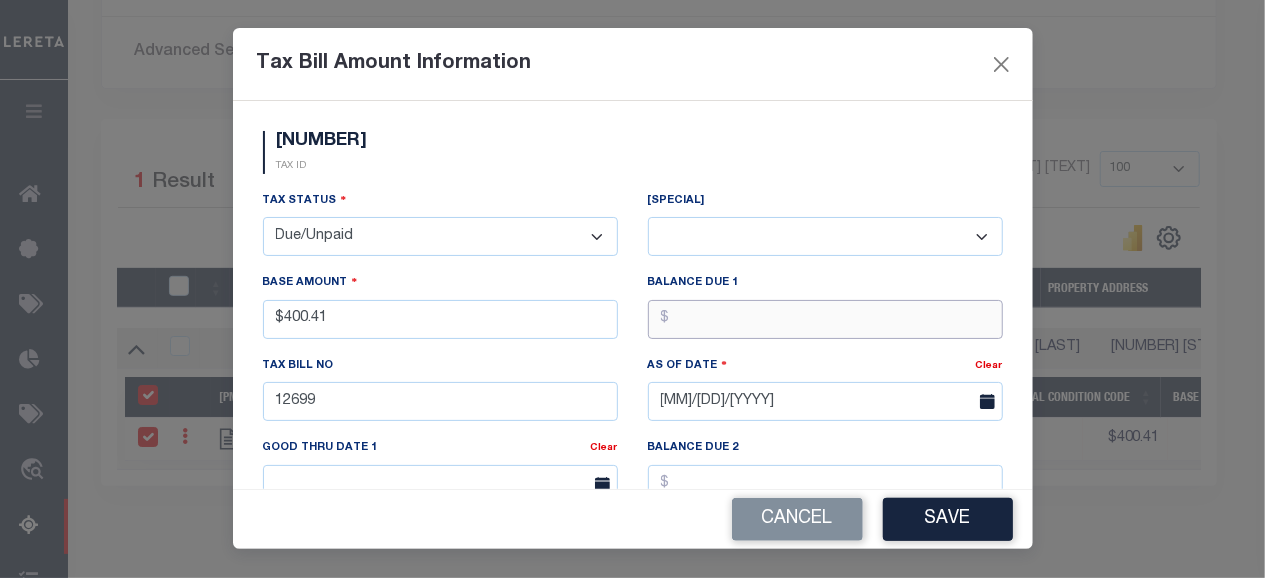 paste 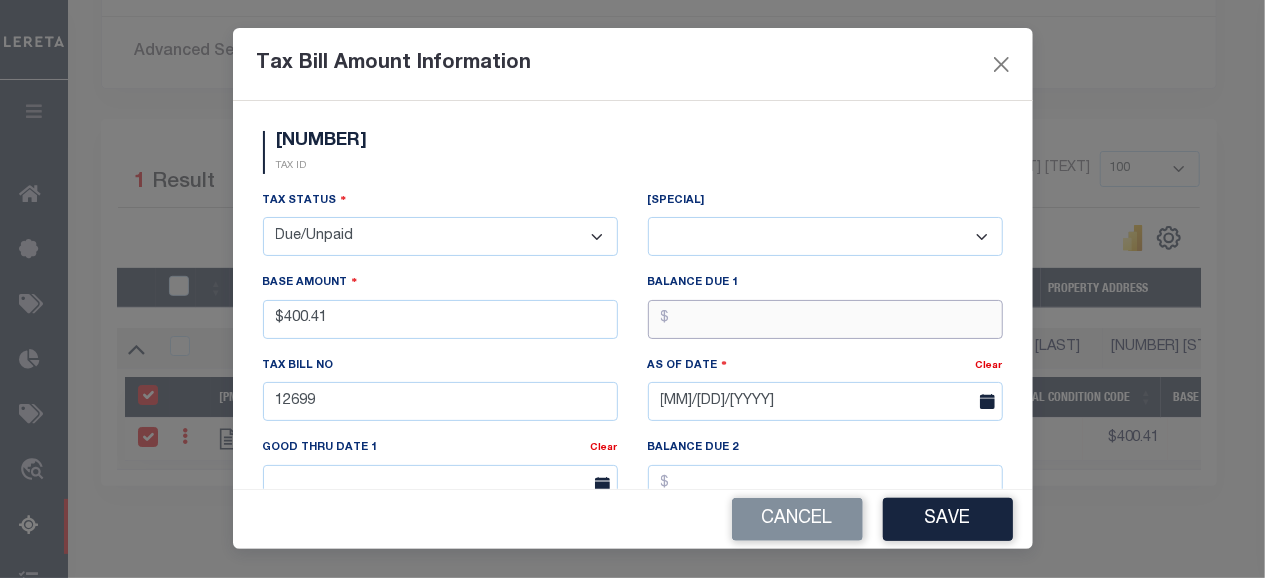 click at bounding box center [825, 319] 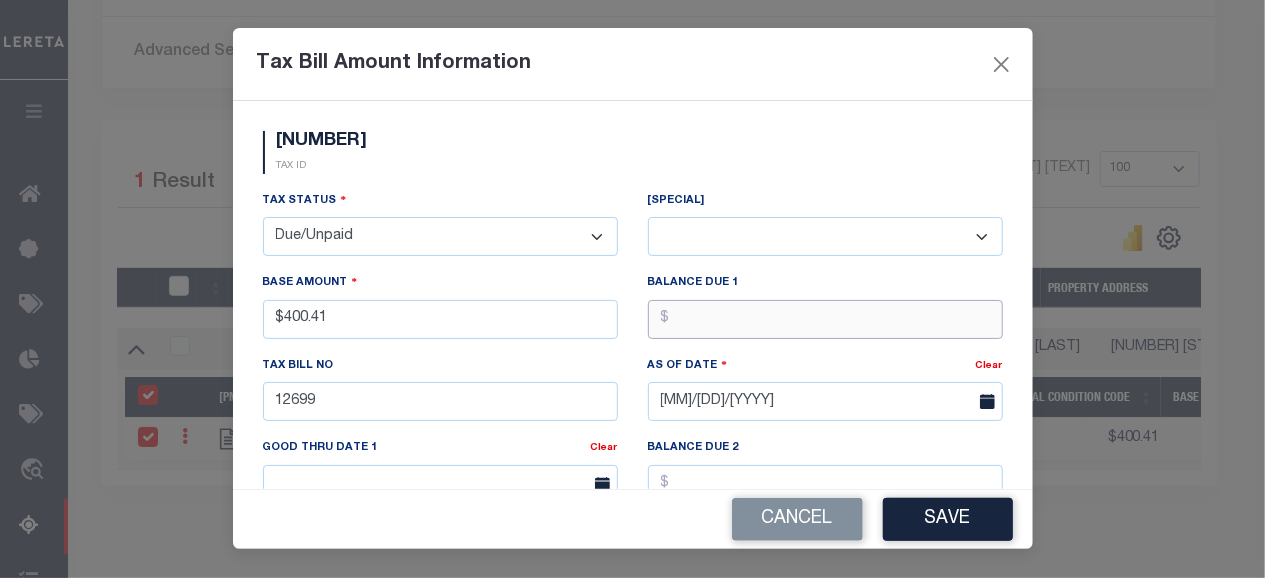 click at bounding box center [825, 319] 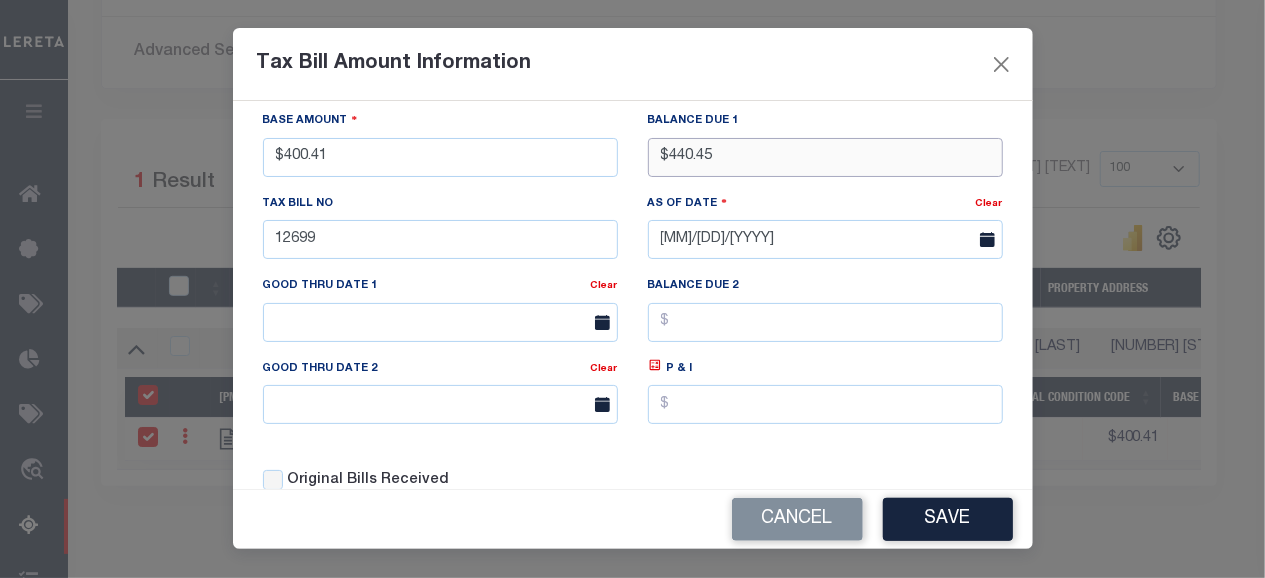 scroll, scrollTop: 200, scrollLeft: 0, axis: vertical 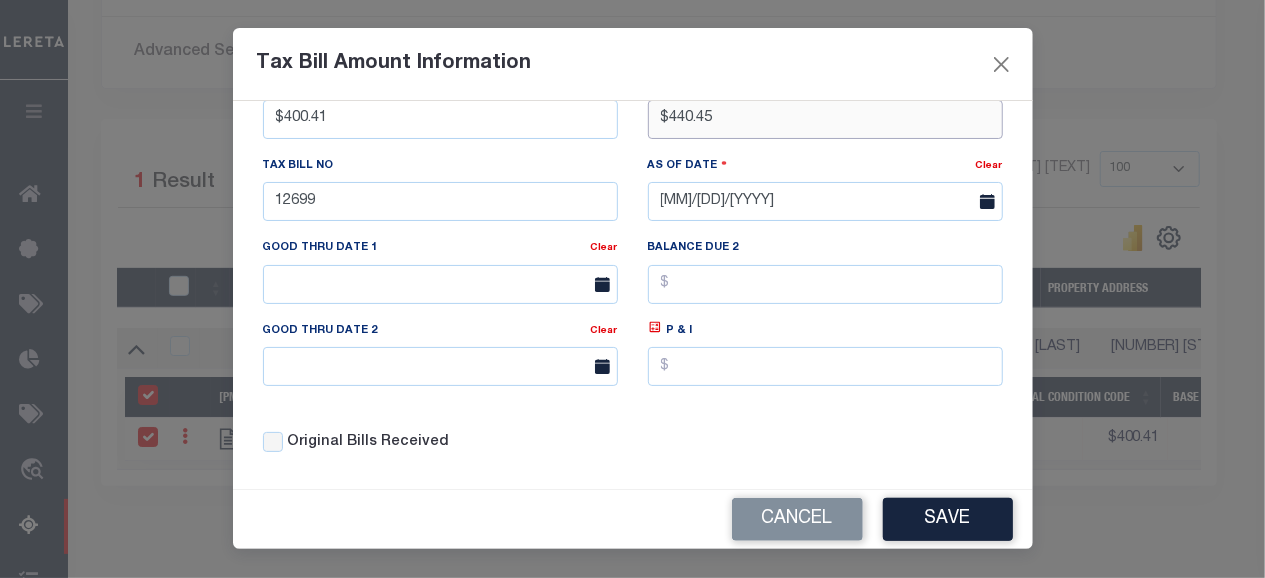 type on "$440.45" 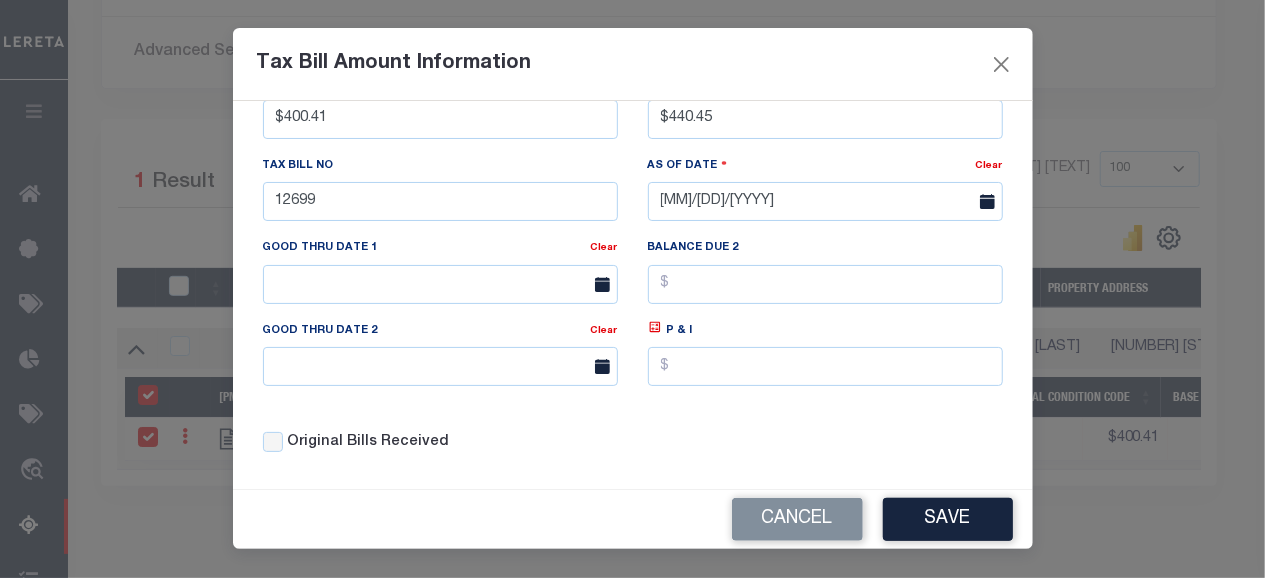 click at bounding box center (987, 201) 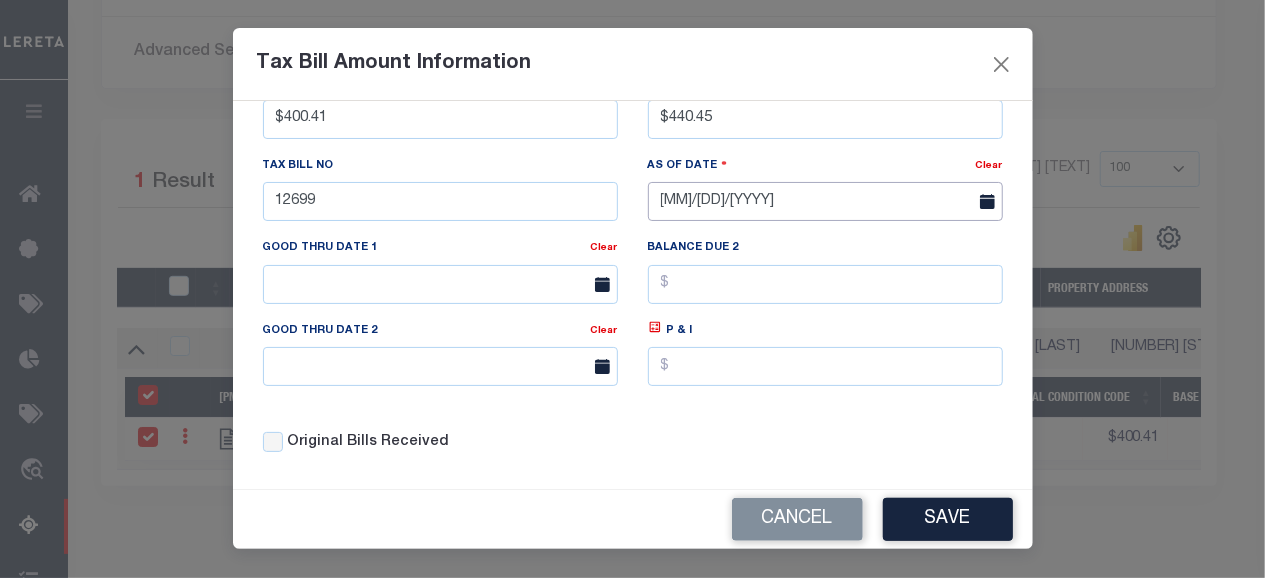 click on "Home Tax Amount Reporting Queue
Profile" at bounding box center (632, 201) 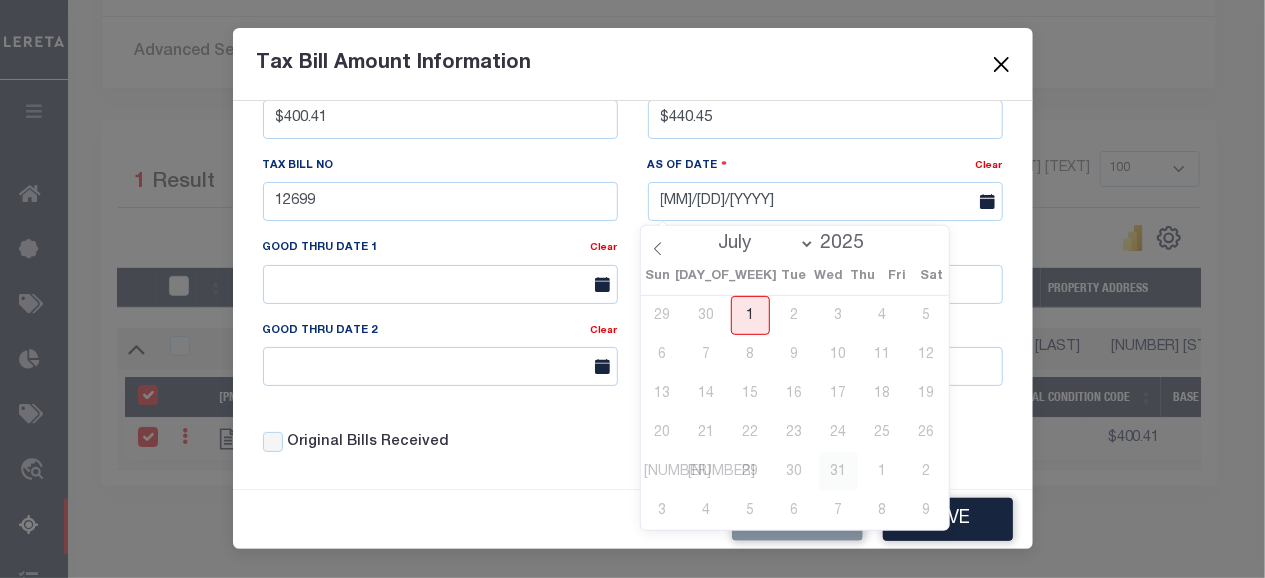 click on "[NUMBER]" at bounding box center [838, 471] 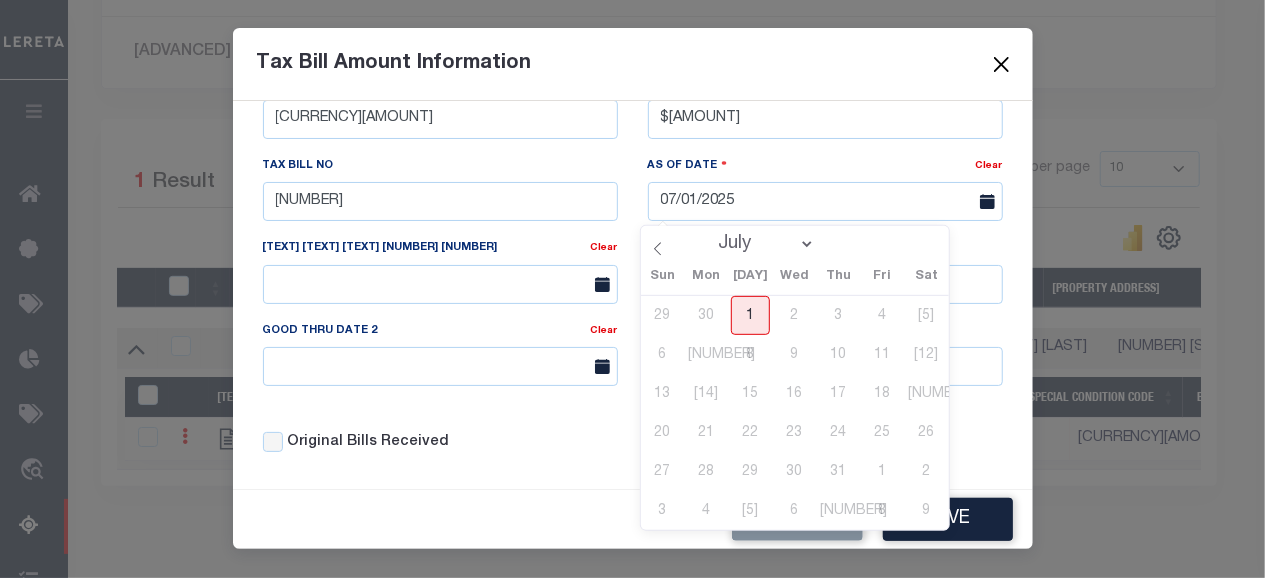 click on "1" at bounding box center (750, 315) 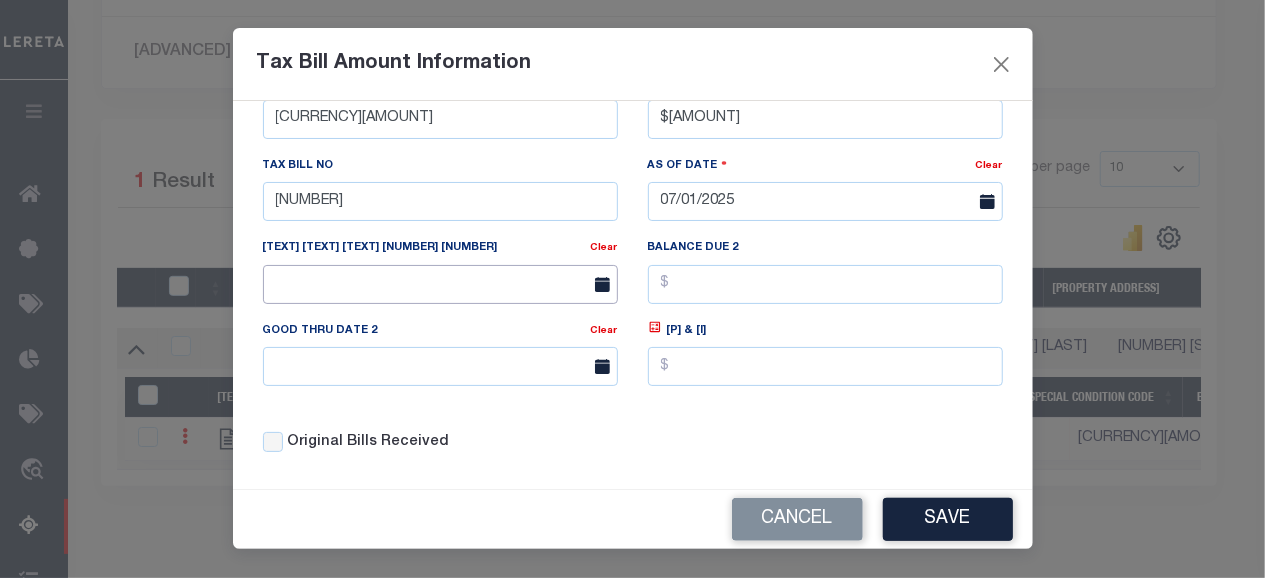 click on "Home Tax Amount Reporting Queue
Profile" at bounding box center [632, 201] 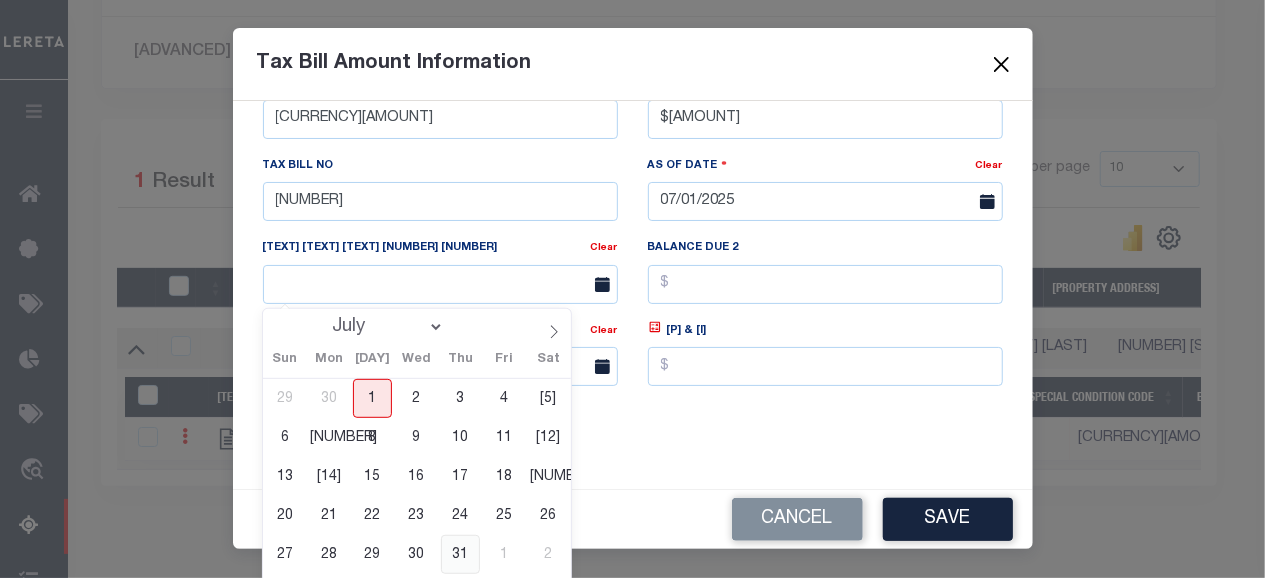 click on "[NUMBER]" at bounding box center [460, 554] 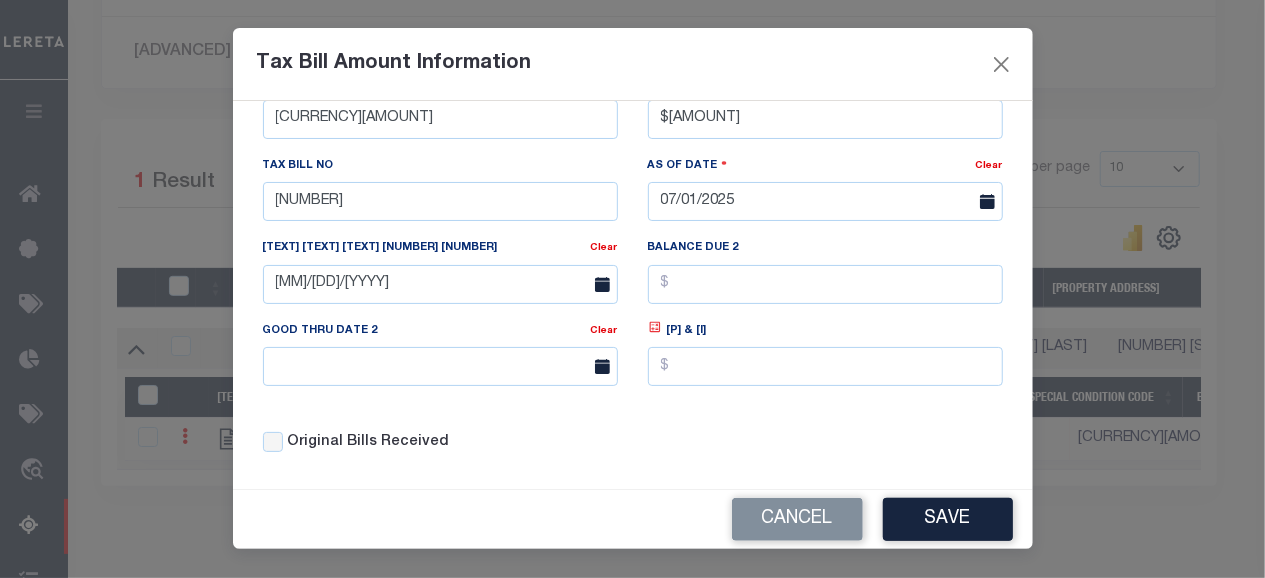click at bounding box center (654, 327) 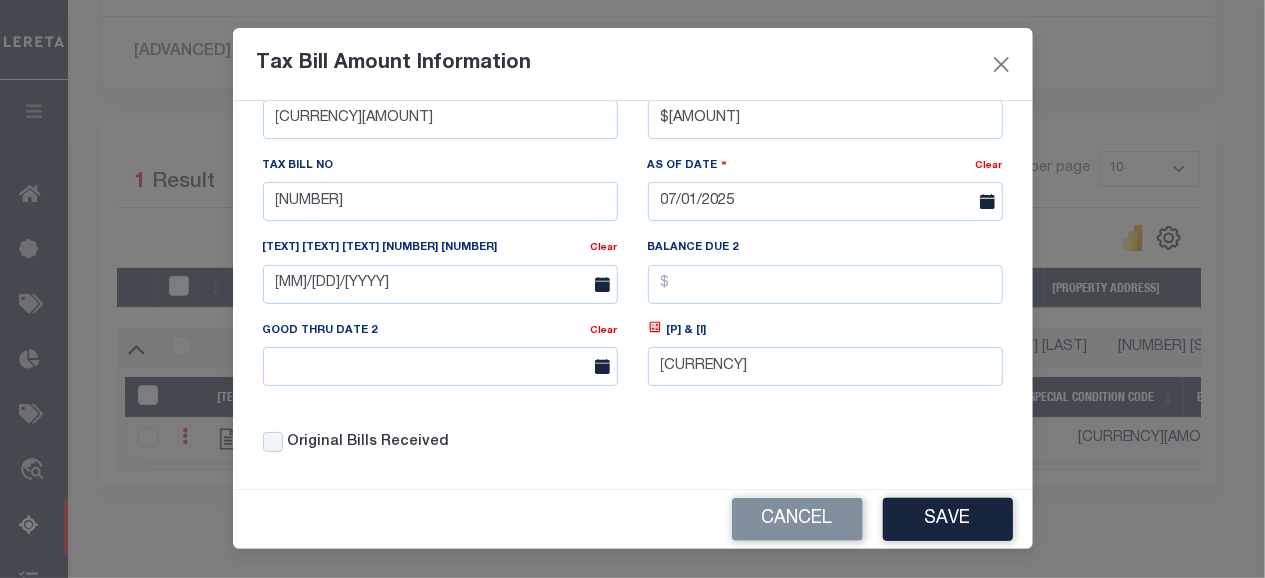 click on "Original Bills Received" at bounding box center [440, 443] 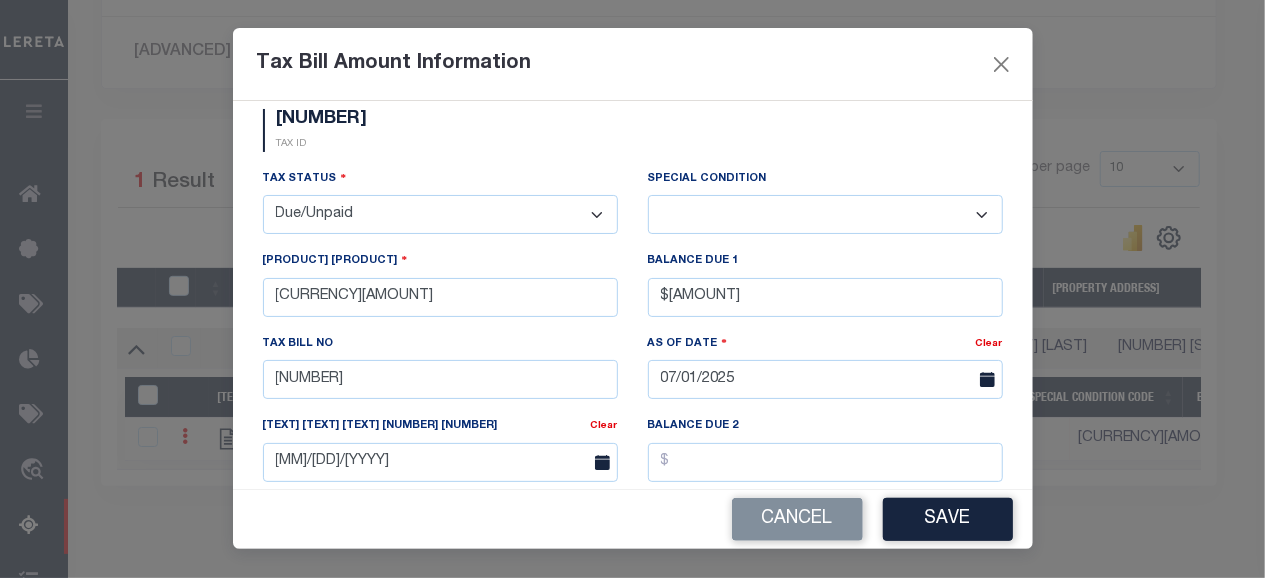 scroll, scrollTop: 0, scrollLeft: 0, axis: both 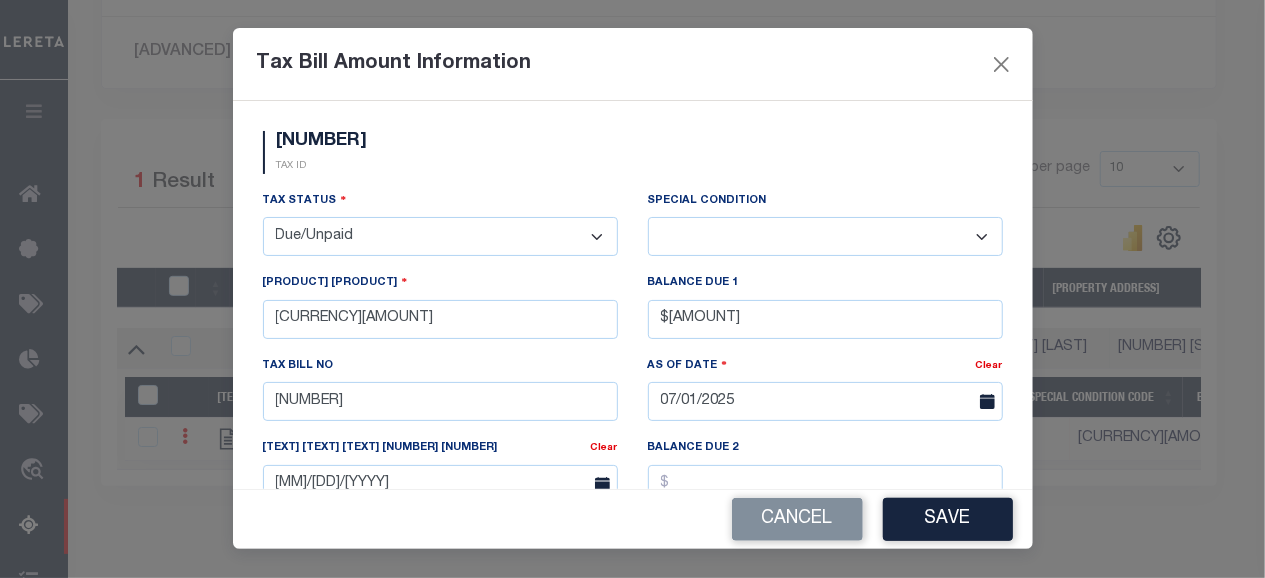 click on "-- Select Special Condition --
3RD PARTY TAX LIEN
AGENCY TAX LIEN (A.K.A Inside Lien)
BALANCE FORWARD
BANKRUPTCY
BILL W/ OTHER PARCEL
CONFIDENTIAL ACCOUNT
DEFERRED
DELAYED BILLING
DELQ CURRENT TAX YEAR INSTALLMENT(S) EXIST
DELQ PRIOR YEAR(S) EXIST
EXEMPT
HOMEOWNER AUTHORIZATION
IN DISPUTE/UNDER PROTEST
INCLUDES PRIOR UNPAID
INCLUDES RE-LEVIED TAX
INSTALLMENT PLAN
LITIGATION
LOST PROPERTY (FORECLOSED/DEEDED)
LOW ASSESSMENT
LOW TAX THRESHOLD
MULTIPLE TAXIDS
NEW PROPERTY
NOT ASSESSED
NOT CERTIFIED
OTHER FEES INVOLVED
OVERPAYMENT - POSSIBLE REFUND DUE
PARTIAL PAYMENT MAY EXIST
Pay Plan
RE-LEVIED TO ANOTHER AGENCY
REDEMP AMTS NOT AVAILABLE
REPORTED ON LEGACY RTYPE
SUBJECT TO FORECLOSURE
TAX LIEN RELEASED
TAX SALE-SUBJECT TO POWER TO SELL" at bounding box center [825, 236] 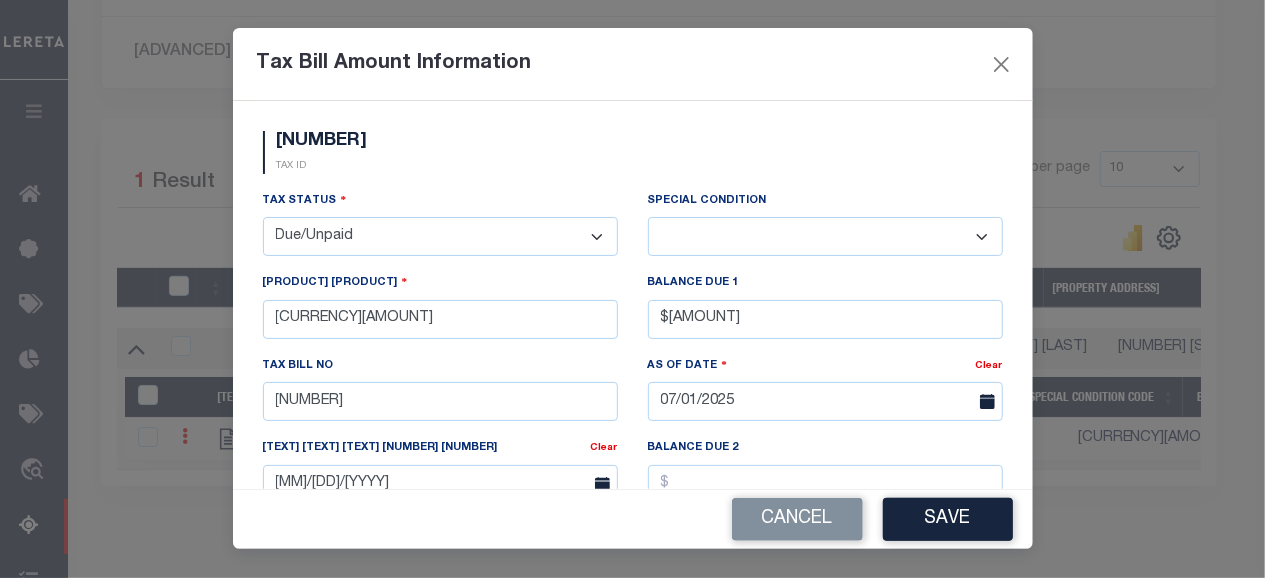click on "15-07-10-403-007.000-016
TAX ID" at bounding box center (633, 160) 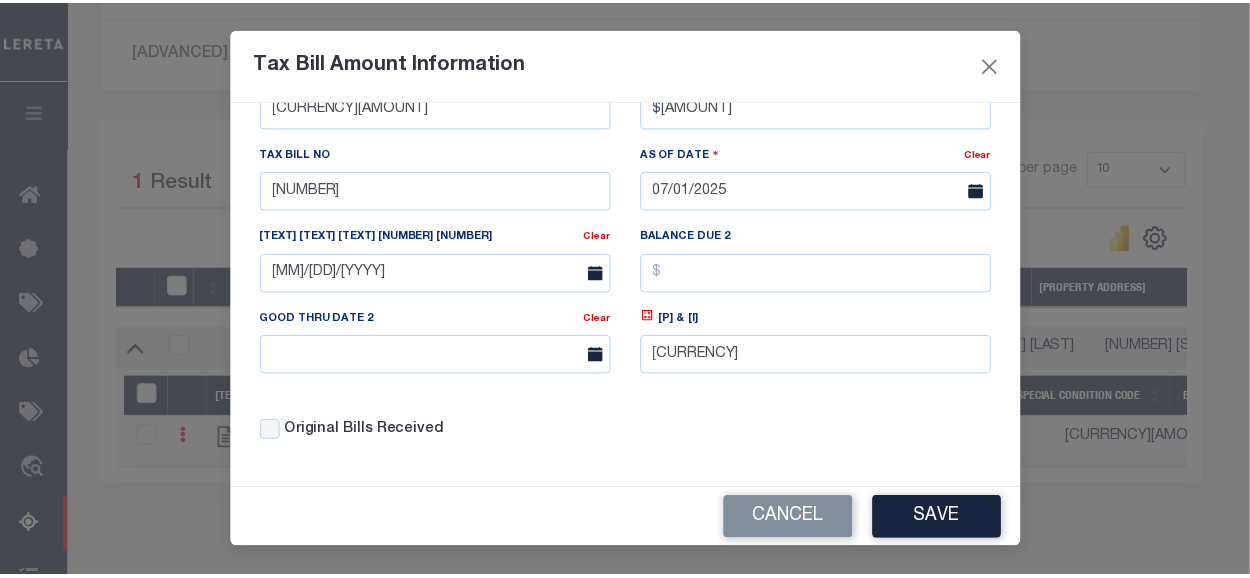 scroll, scrollTop: 214, scrollLeft: 0, axis: vertical 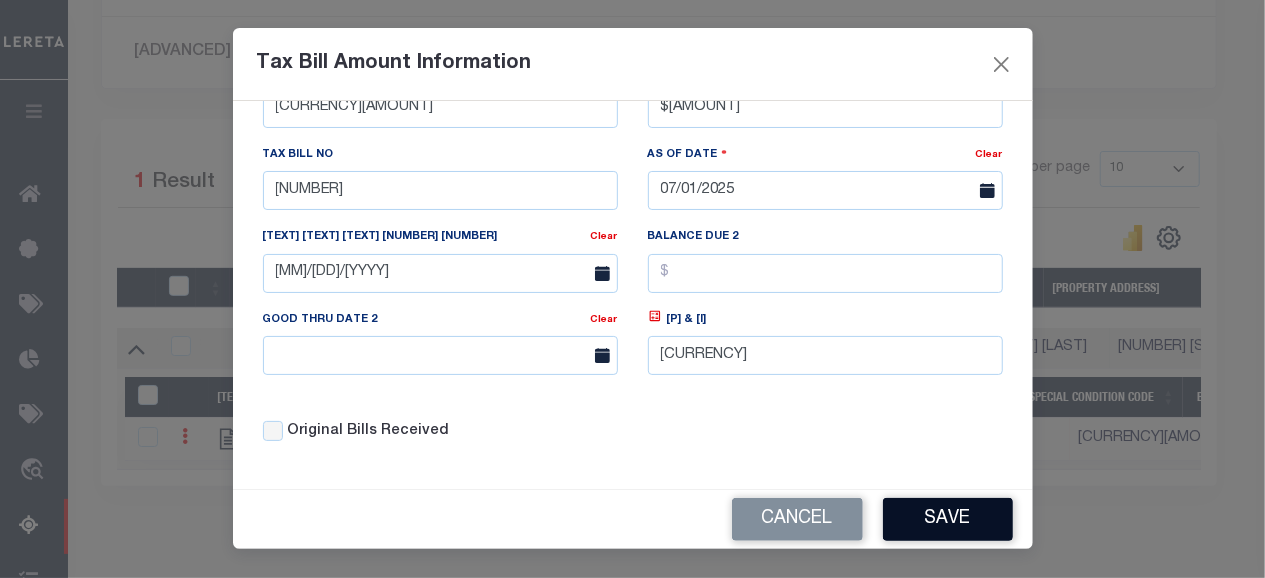 click on "Save" at bounding box center (948, 519) 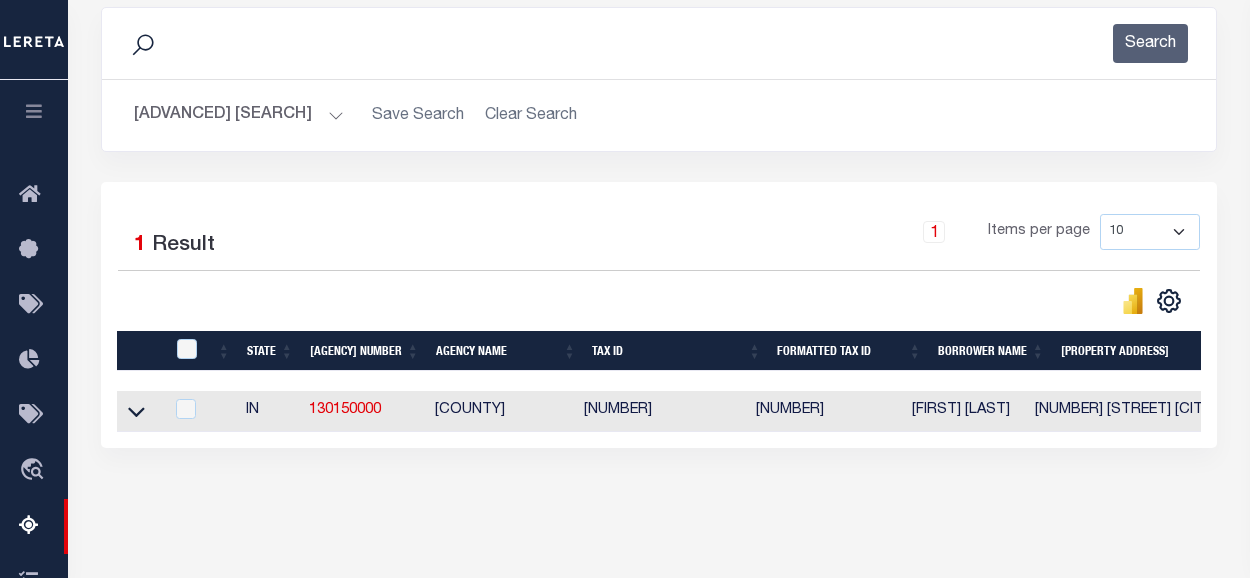 scroll, scrollTop: 229, scrollLeft: 0, axis: vertical 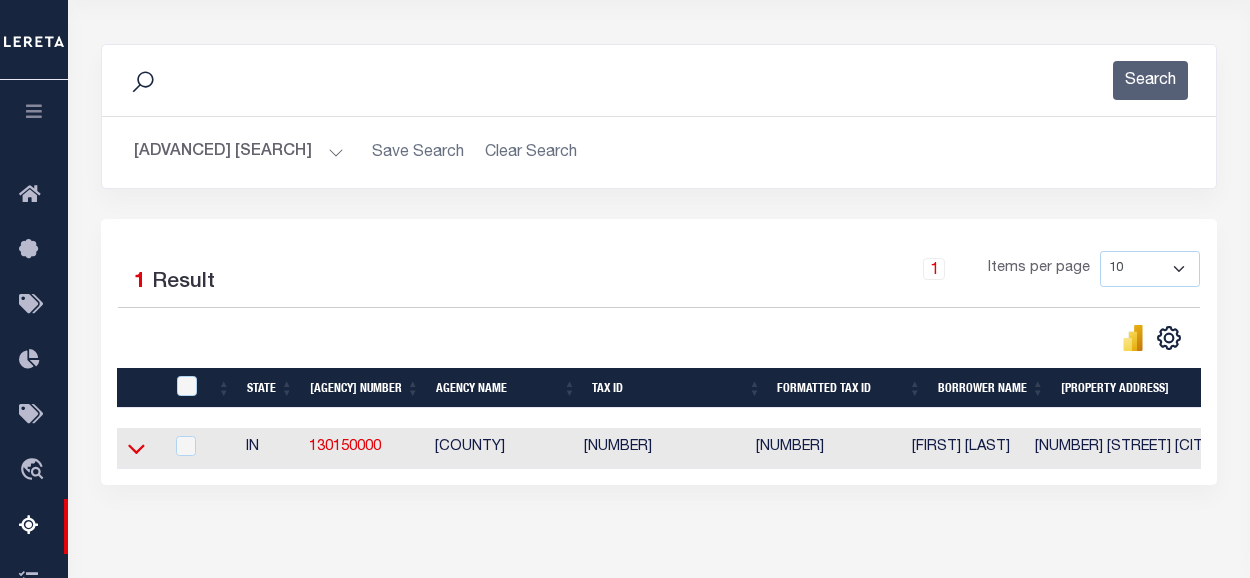 click at bounding box center (136, 448) 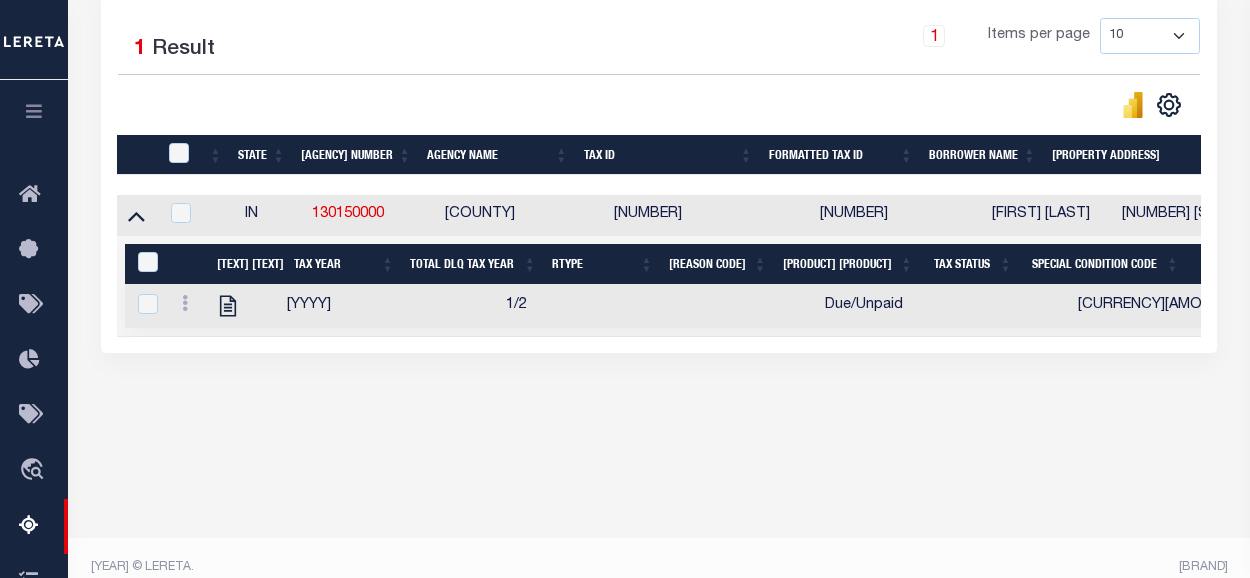 scroll, scrollTop: 482, scrollLeft: 0, axis: vertical 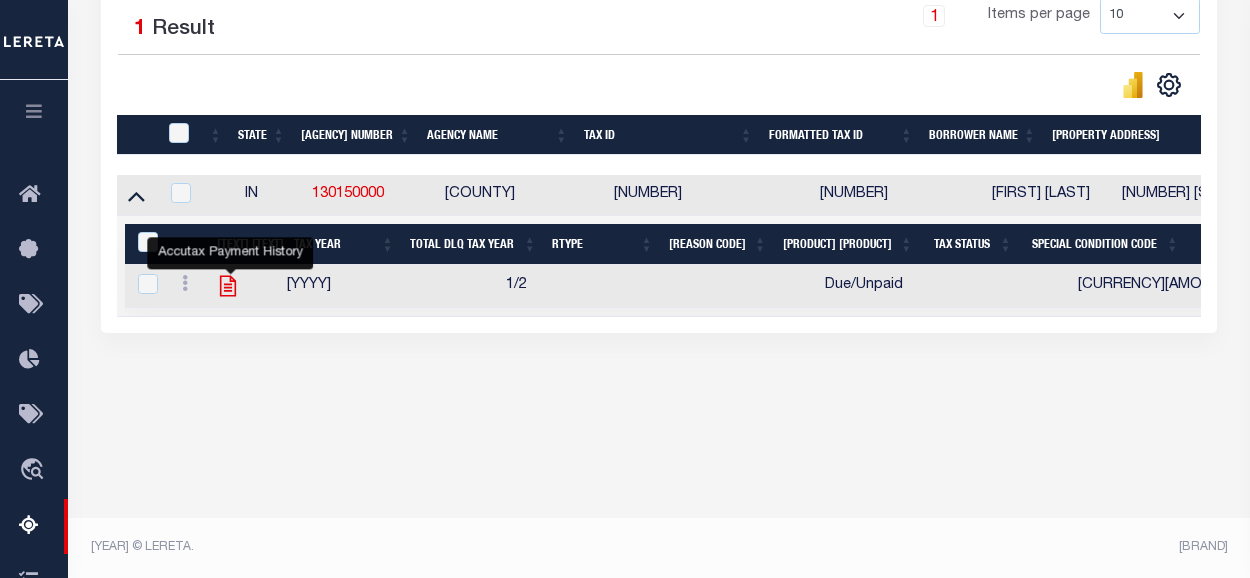 click at bounding box center [228, 286] 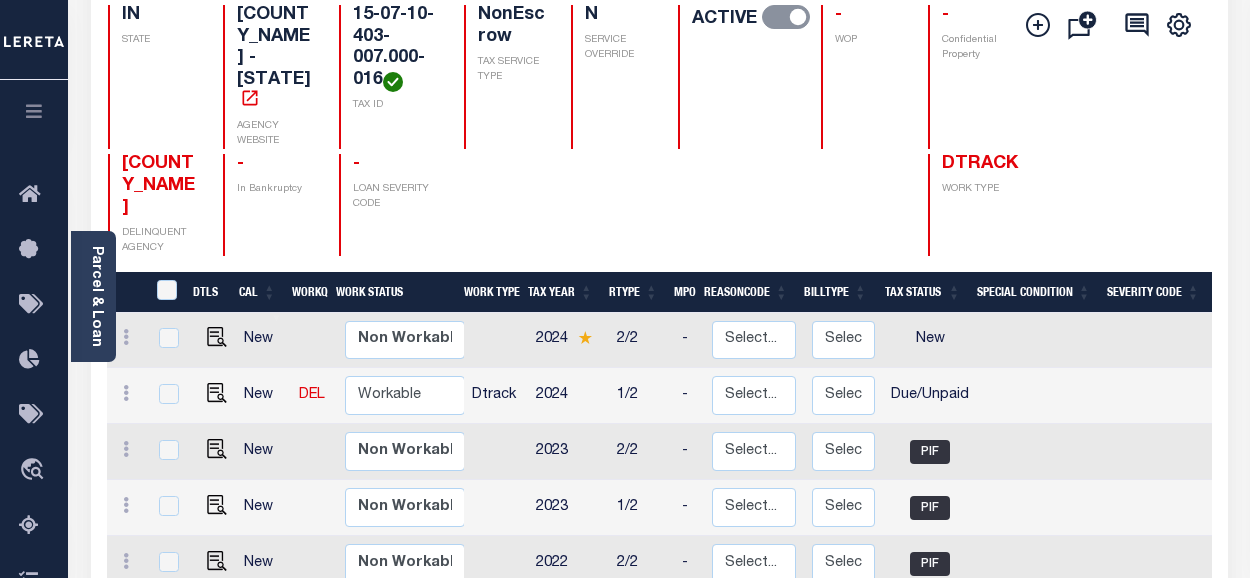 scroll, scrollTop: 500, scrollLeft: 0, axis: vertical 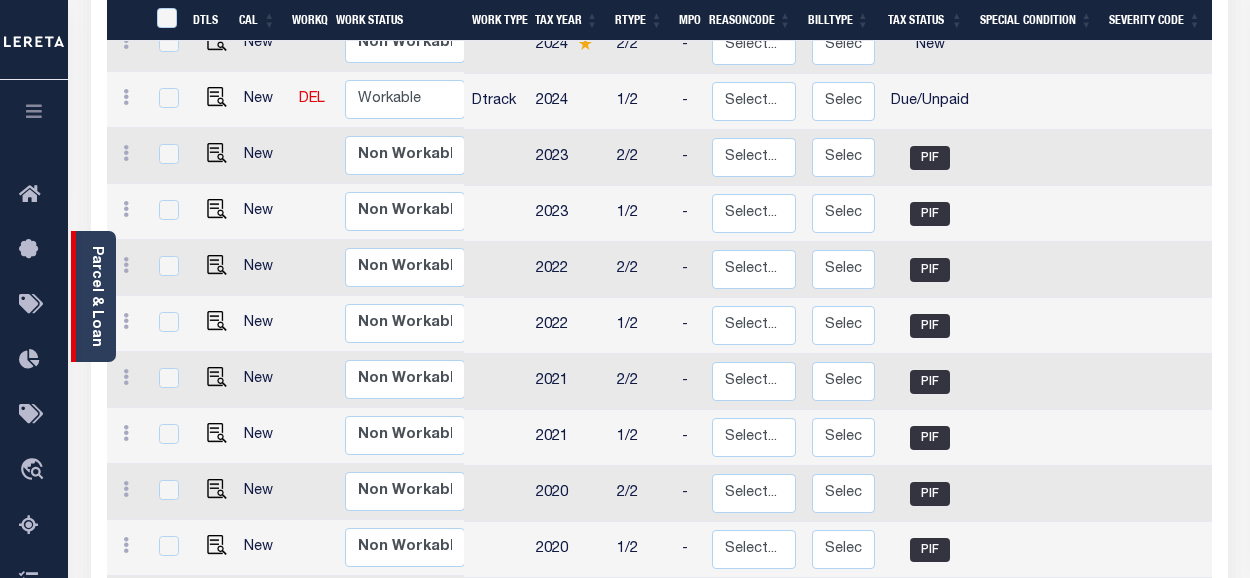 click on "Parcel & Loan" at bounding box center (96, 296) 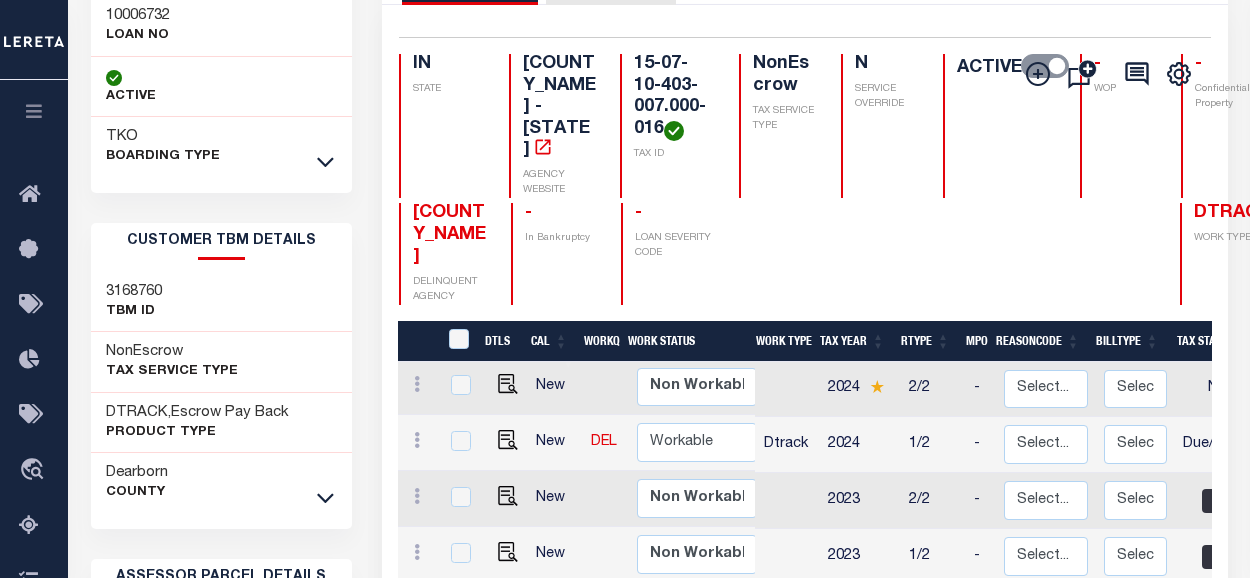 scroll, scrollTop: 94, scrollLeft: 0, axis: vertical 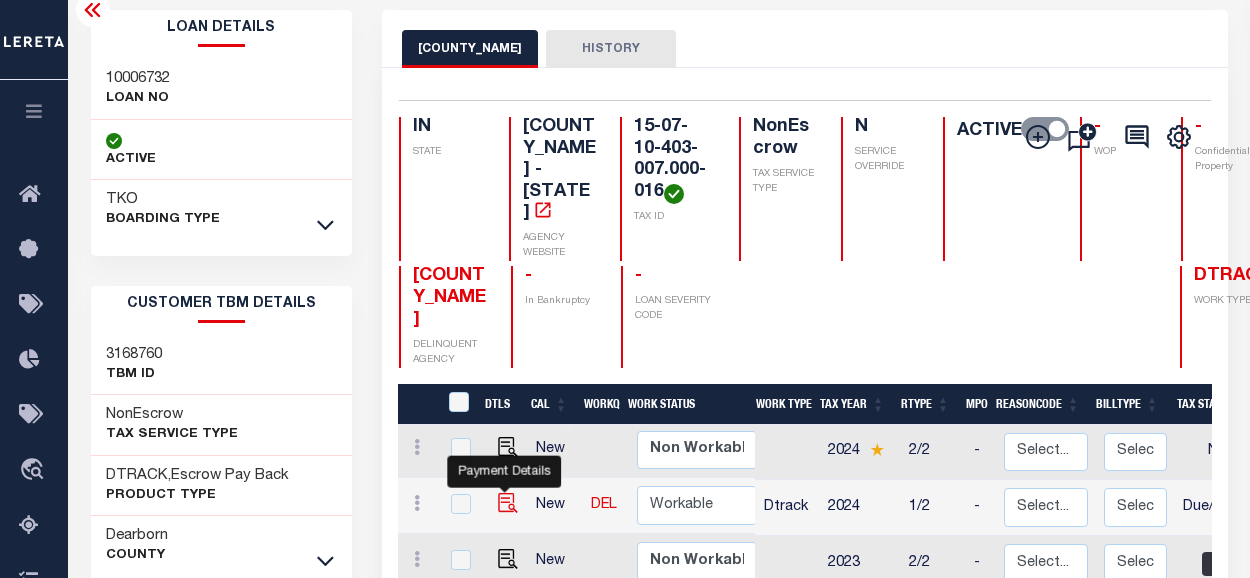 click at bounding box center [508, 445] 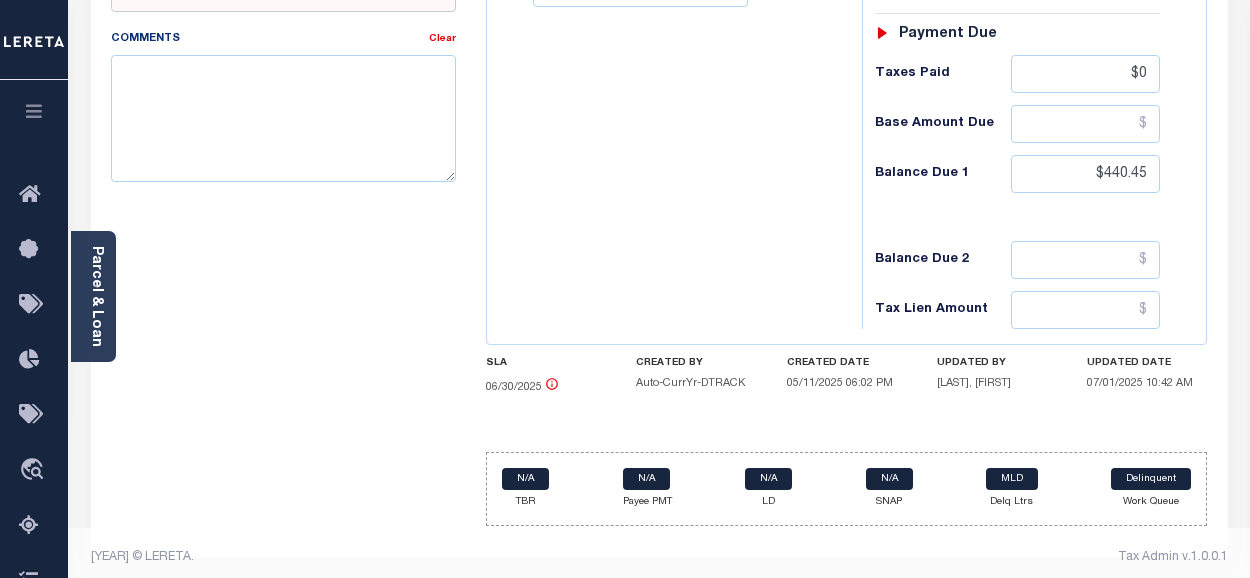 scroll, scrollTop: 728, scrollLeft: 0, axis: vertical 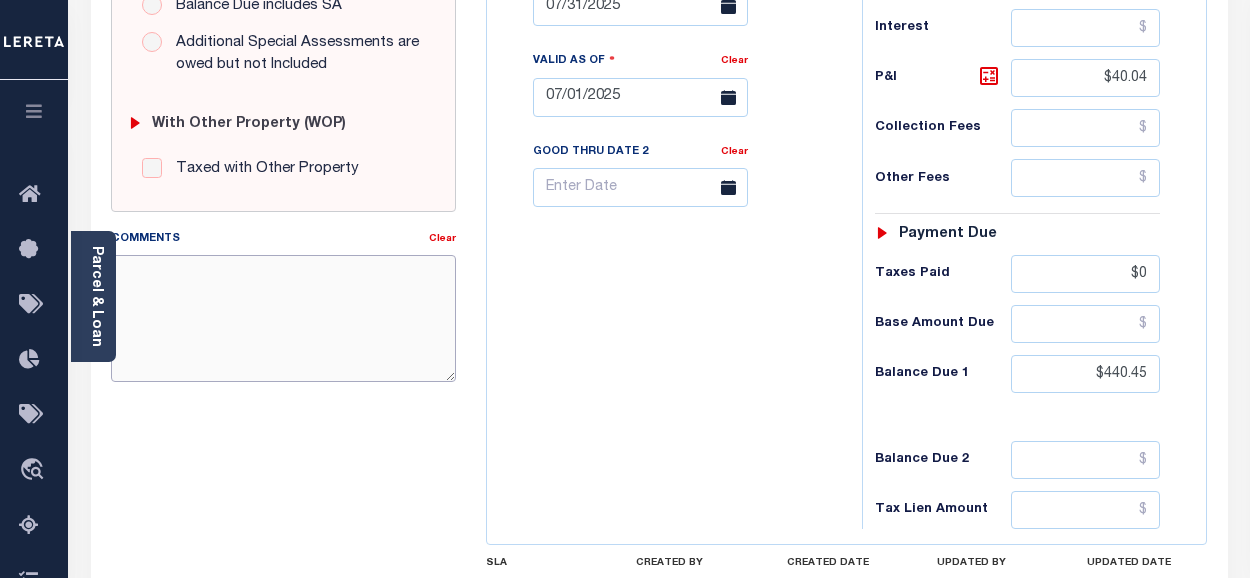 click on "Comments" at bounding box center (284, 318) 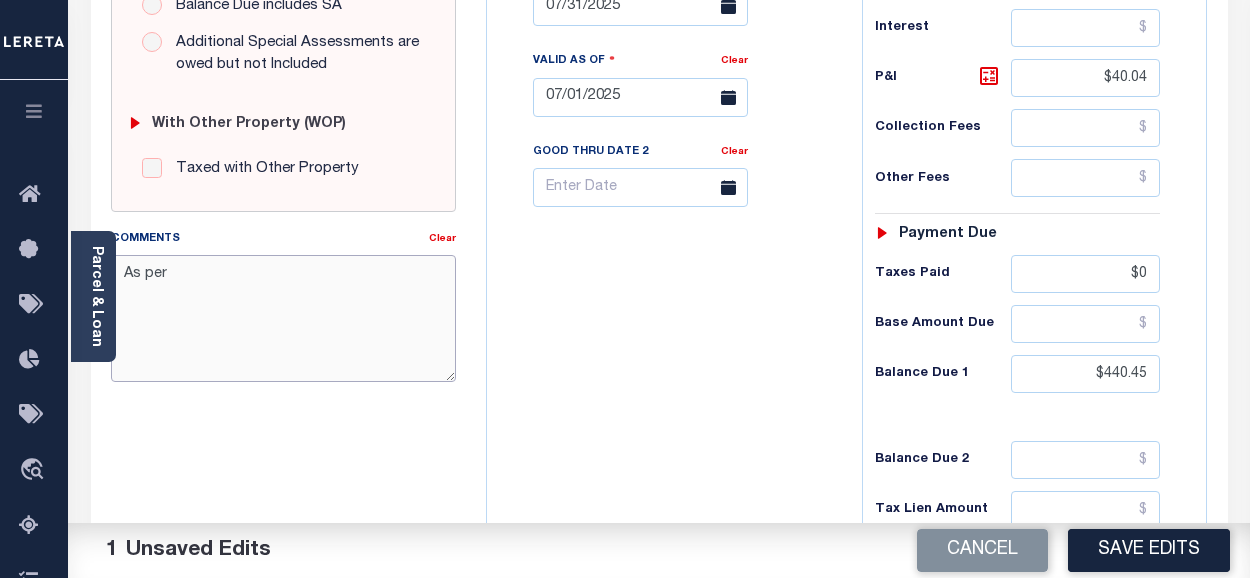 click on "As per" at bounding box center [284, 318] 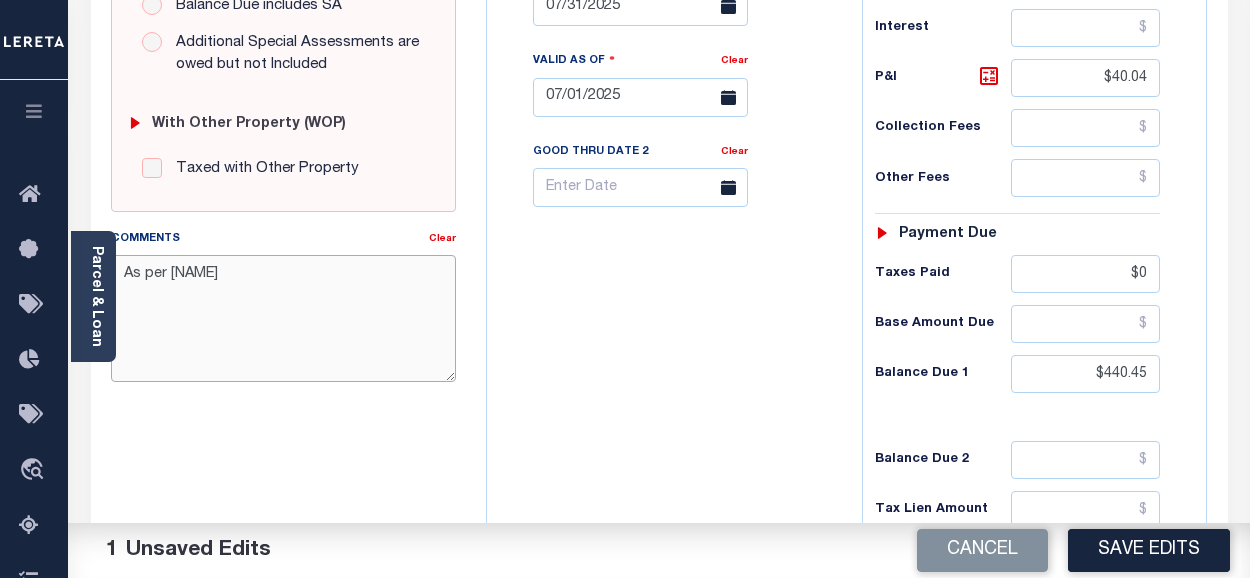 click on "As per jake" at bounding box center (284, 318) 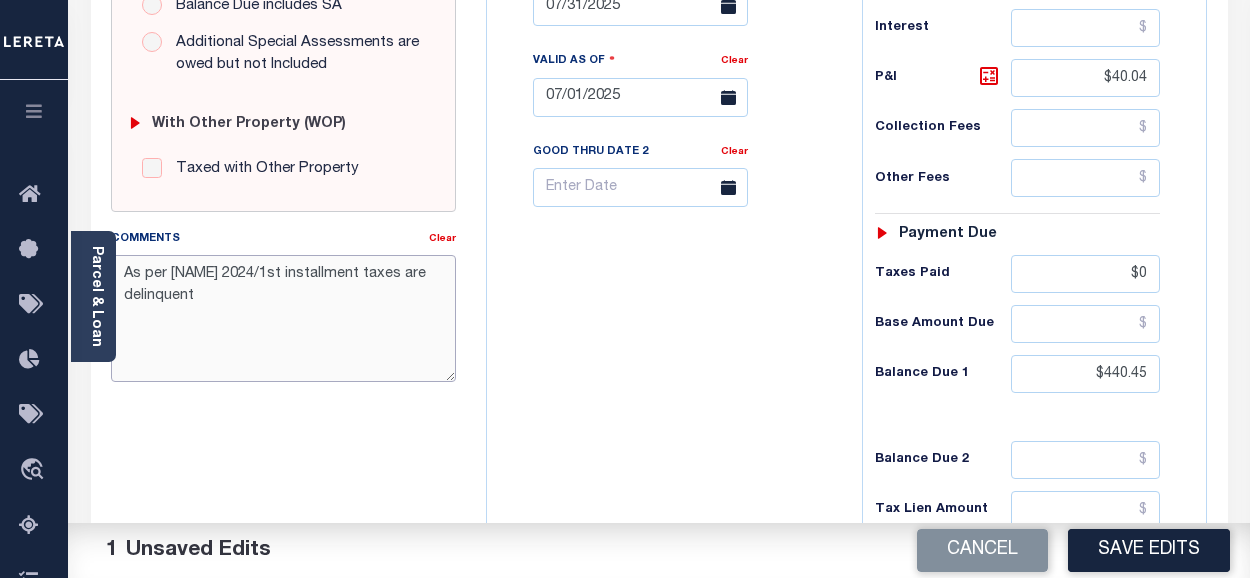 click on "As per jake 2024/1st installment taxes are delinquent" at bounding box center [284, 318] 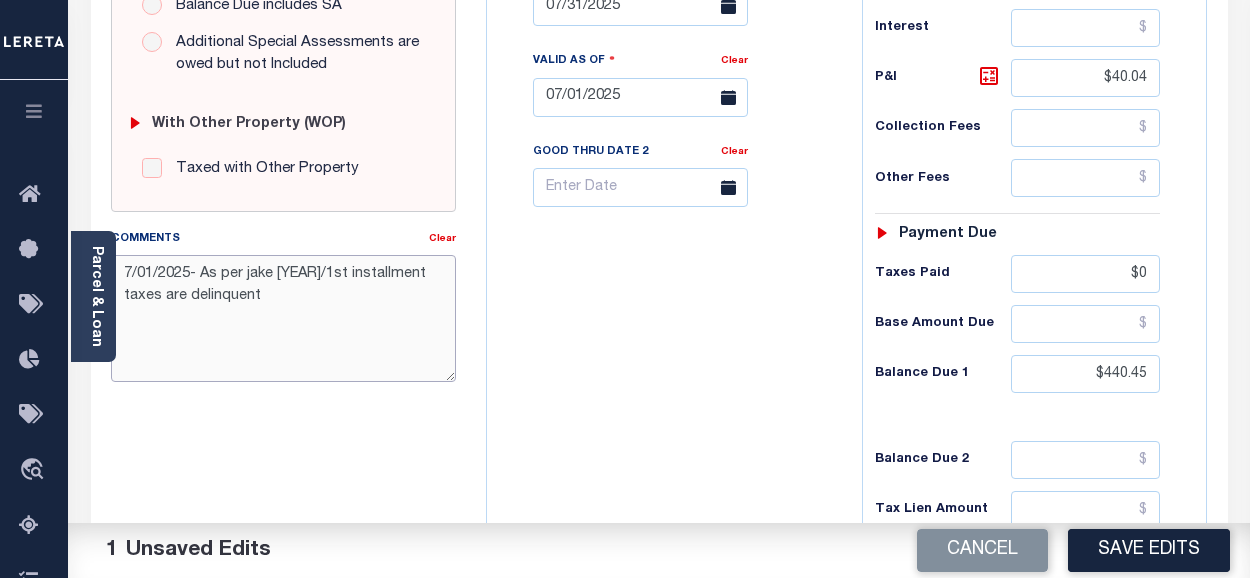click on "7/01/2025- As per jake 2024/1st installment taxes are delinquent" at bounding box center [284, 318] 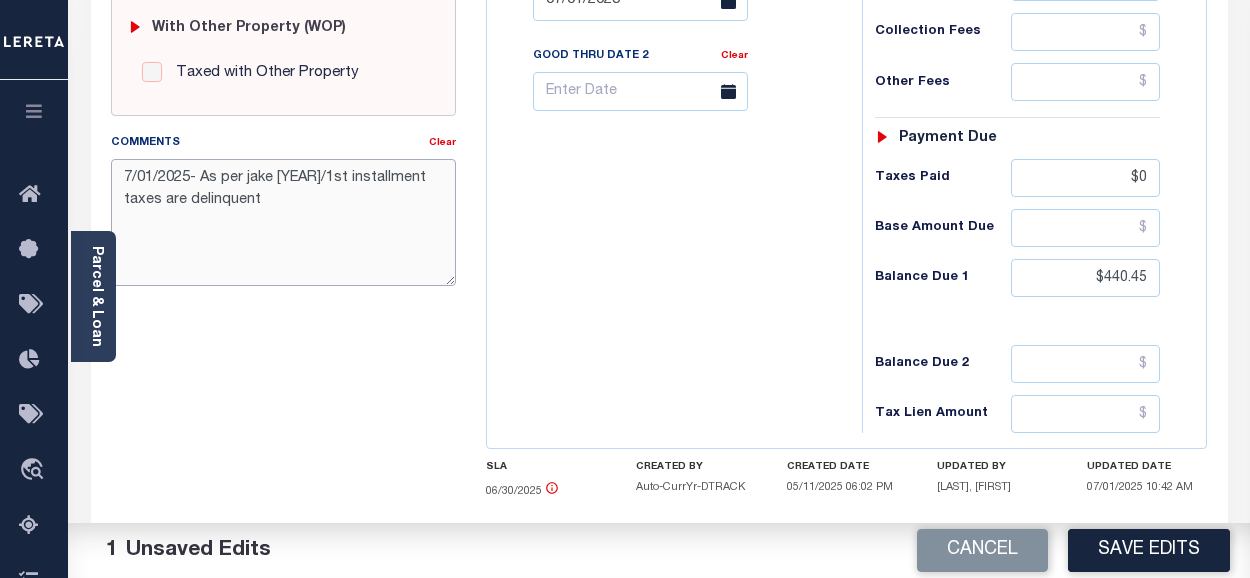scroll, scrollTop: 828, scrollLeft: 0, axis: vertical 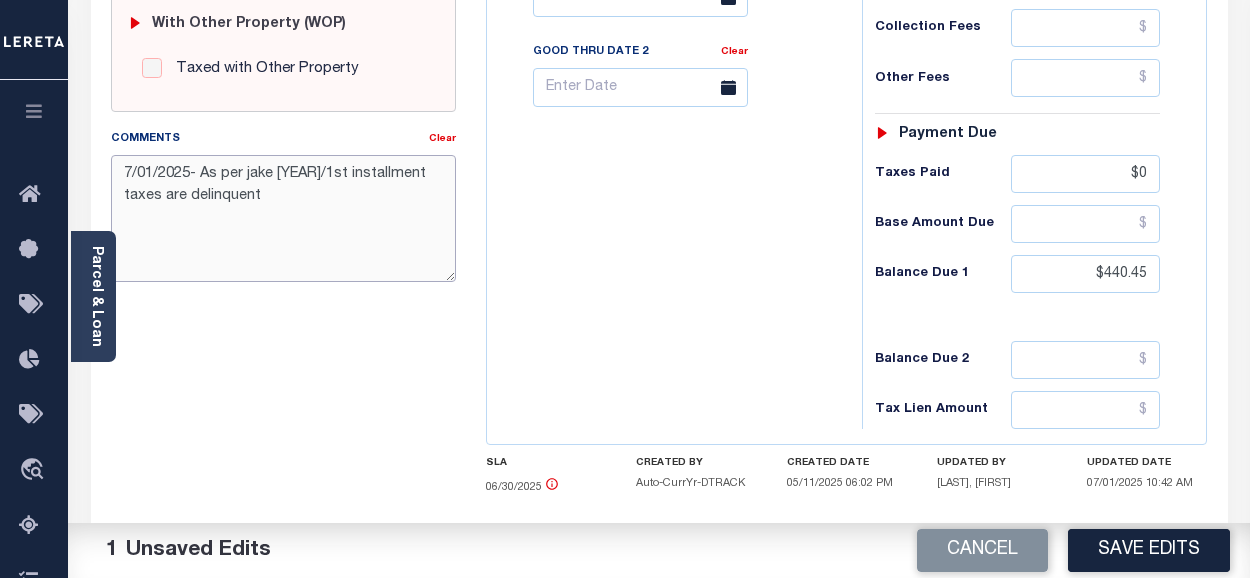 click on "7/01/2025- As per jake 2024/1st installment taxes are delinquent" at bounding box center [284, 218] 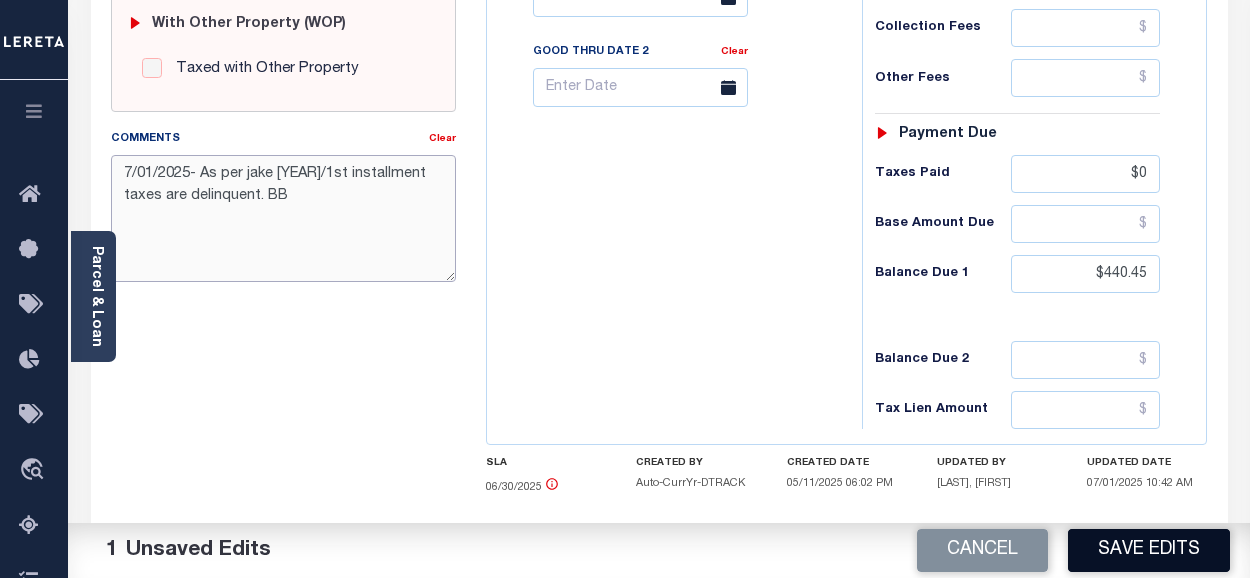 type on "7/01/2025- As per jake 2024/1st installment taxes are delinquent. BB" 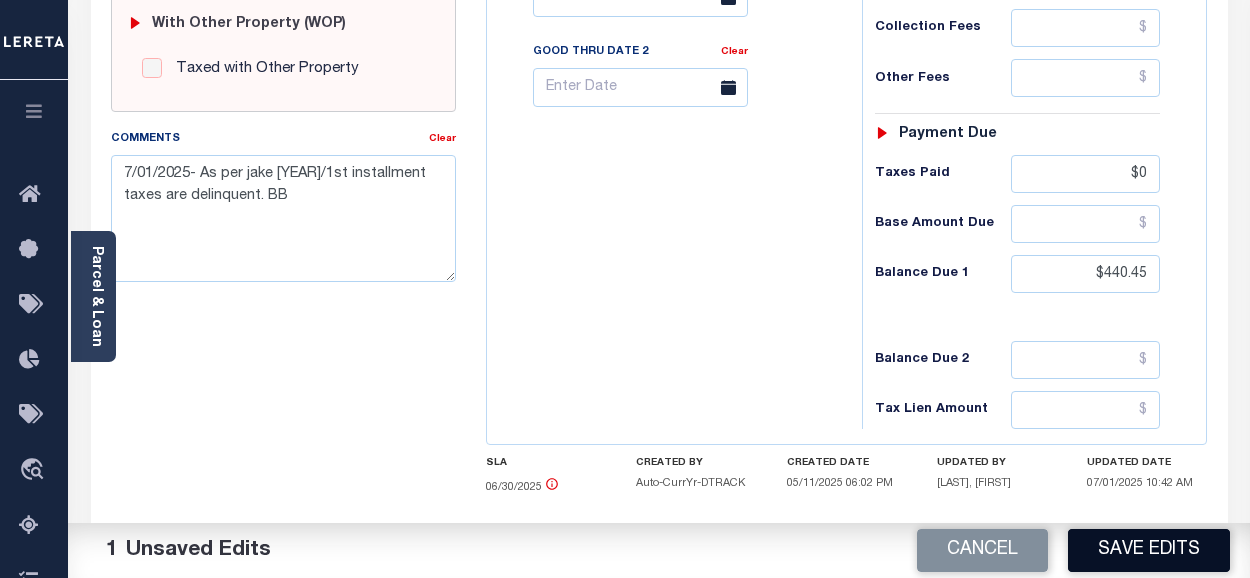 click on "Save Edits" at bounding box center (1149, 550) 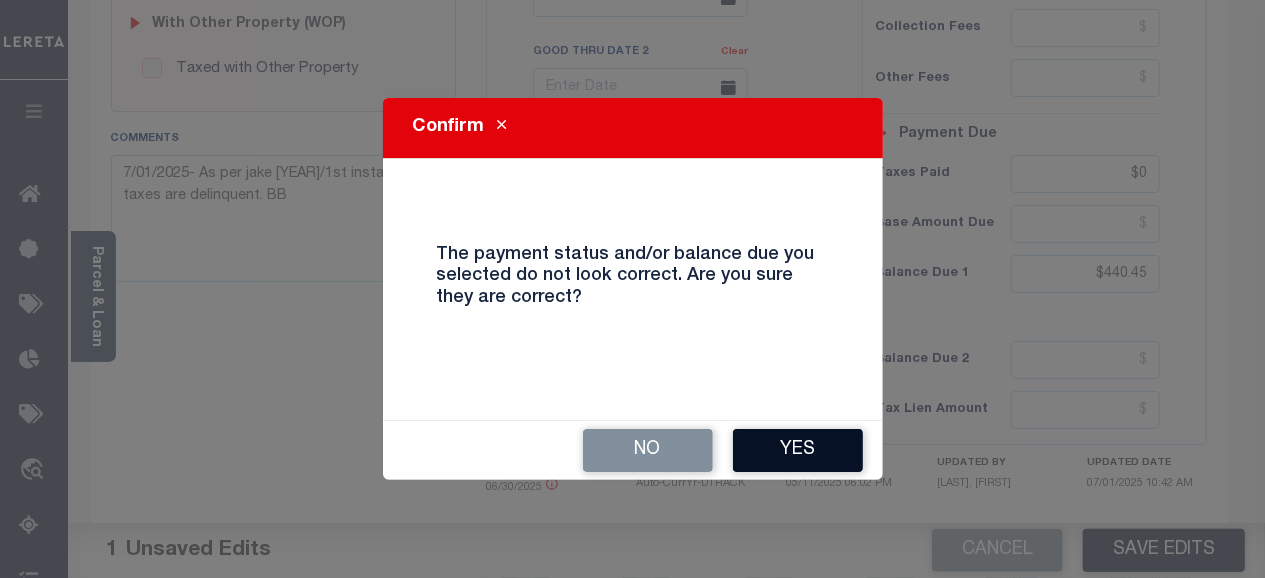 click on "[TEXT]" at bounding box center (798, 450) 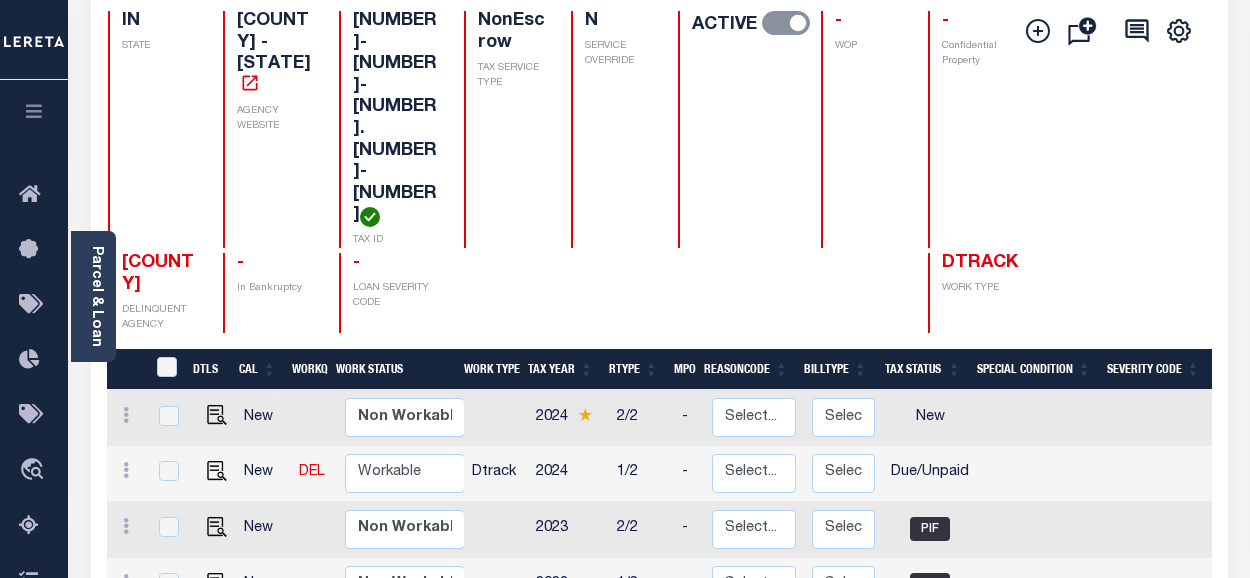 scroll, scrollTop: 0, scrollLeft: 0, axis: both 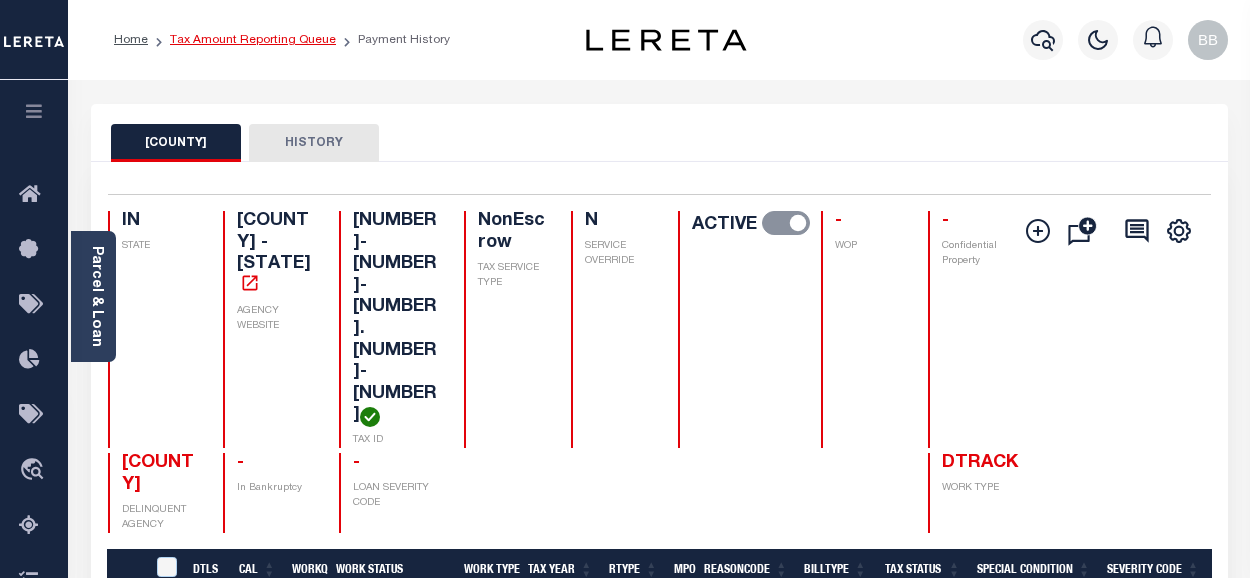 click on "Tax Amount Reporting Queue" at bounding box center (253, 40) 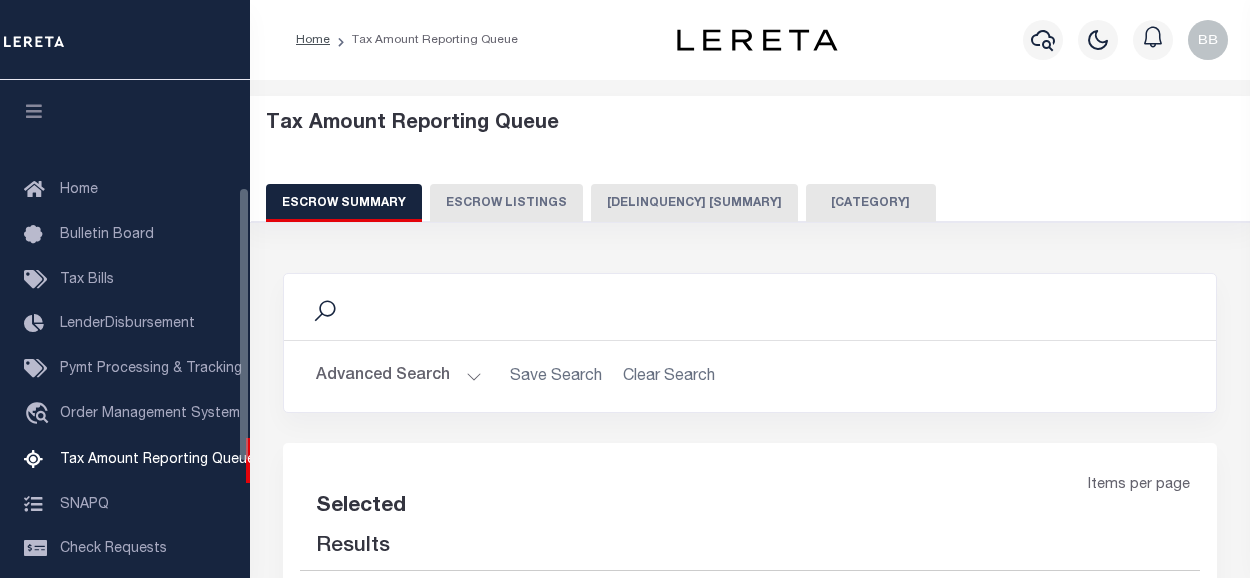 scroll, scrollTop: 0, scrollLeft: 0, axis: both 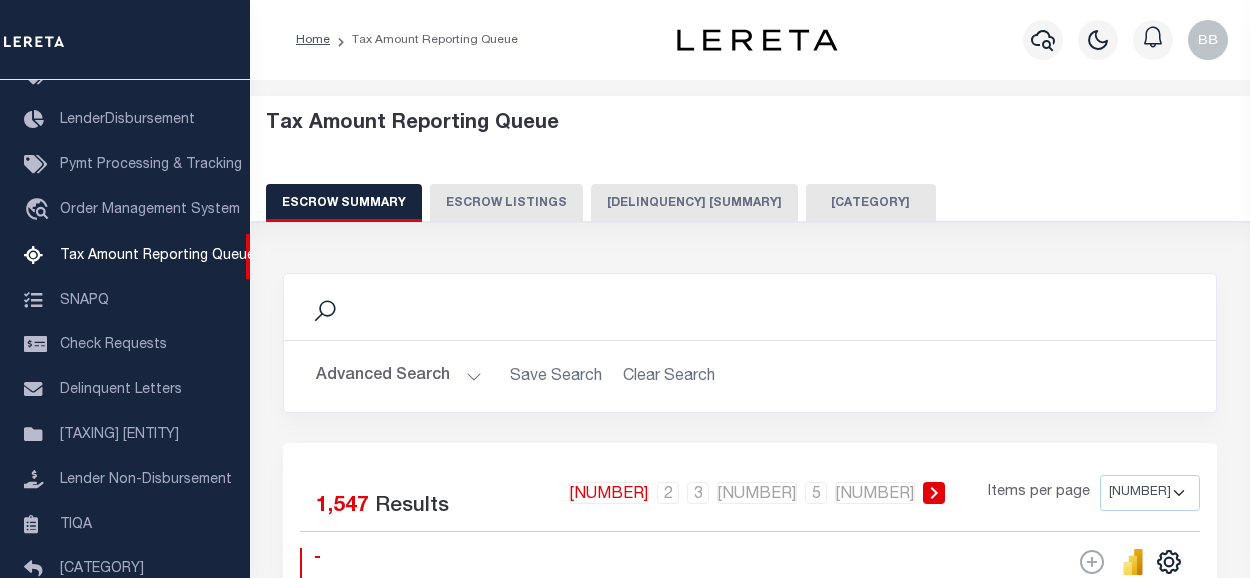 click on "[ADVANCED] [SEARCH]" at bounding box center (421, 376) 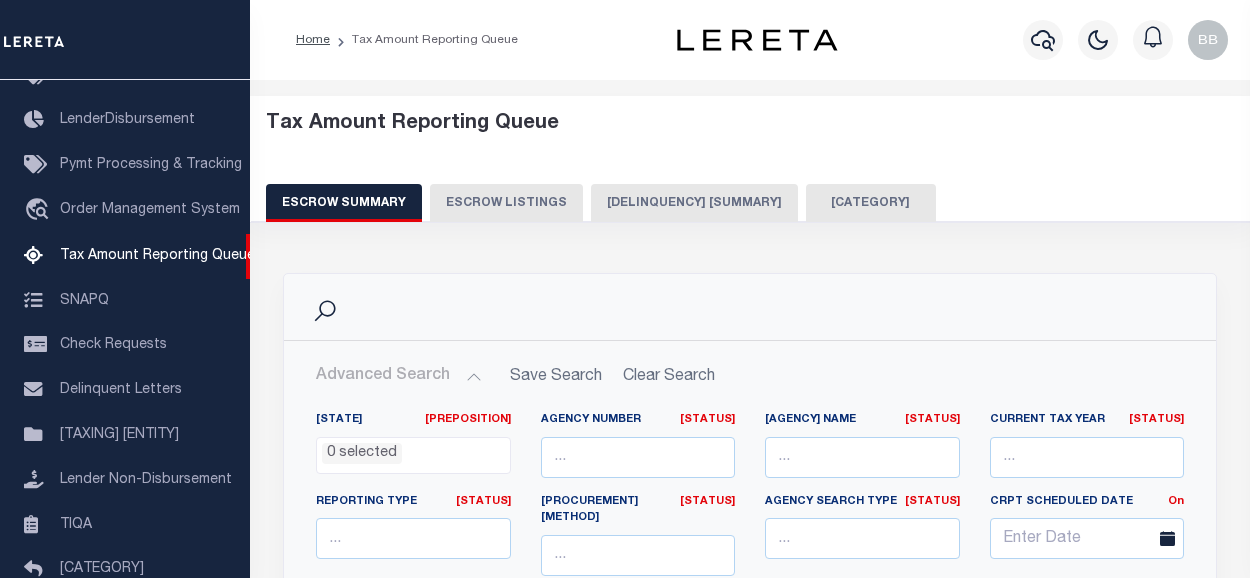 click on "Delinquency Listings" at bounding box center [884, 203] 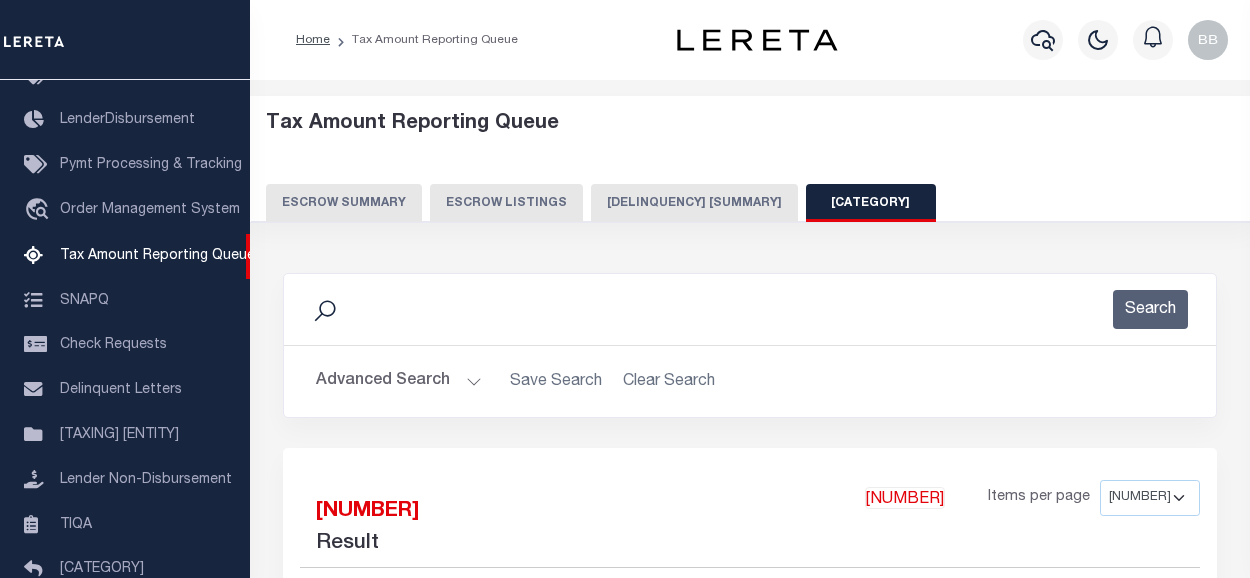 scroll, scrollTop: 329, scrollLeft: 0, axis: vertical 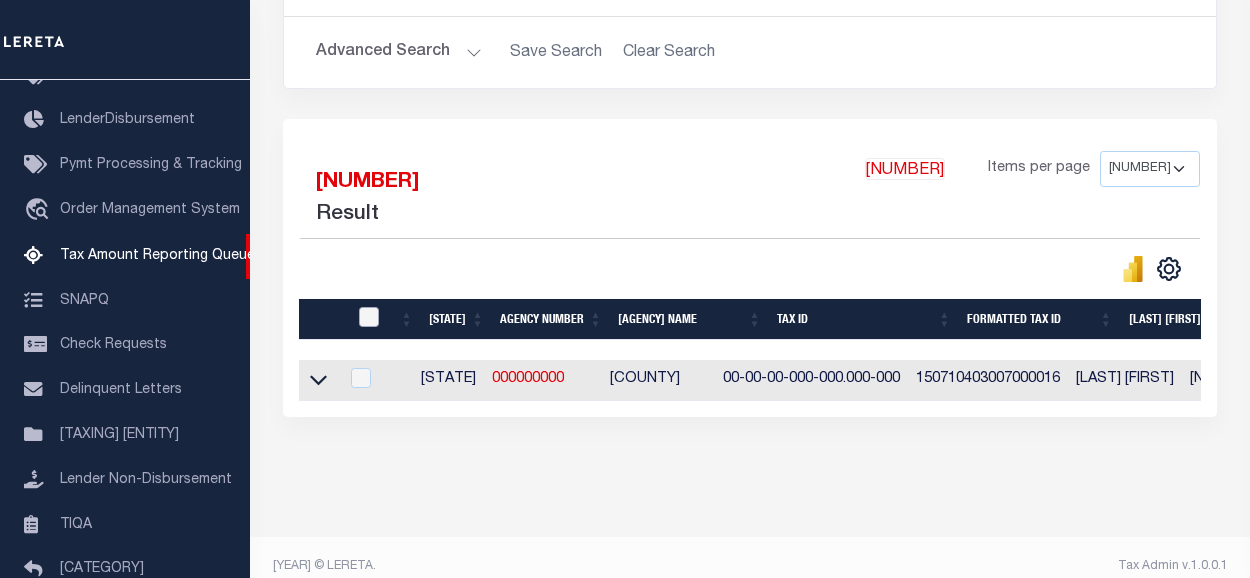click at bounding box center [369, 299] 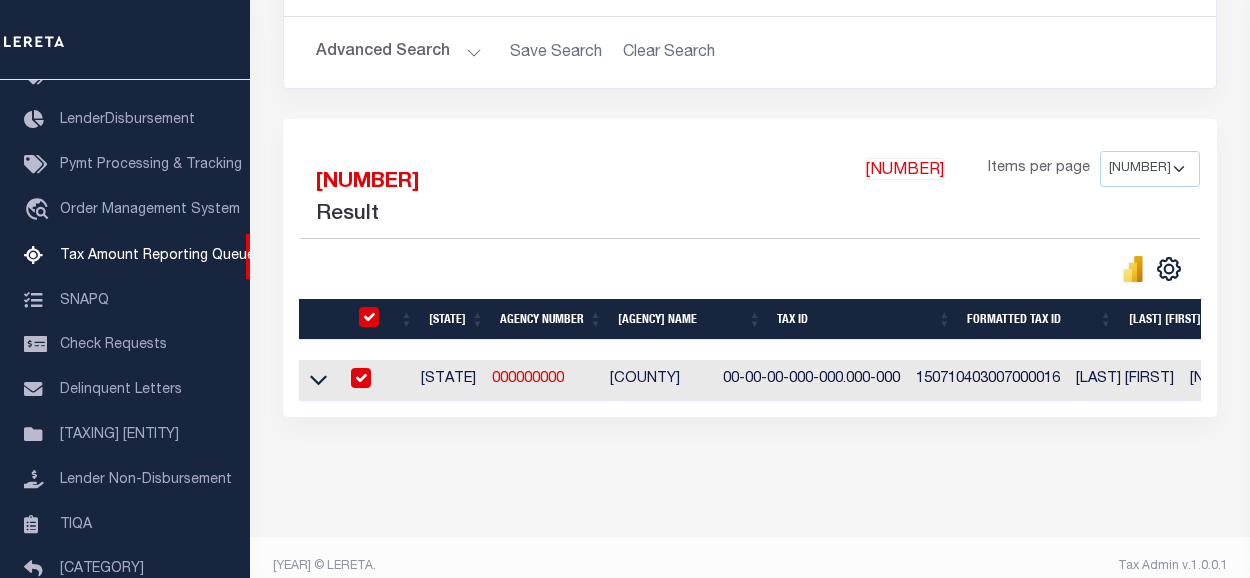 checkbox on "true" 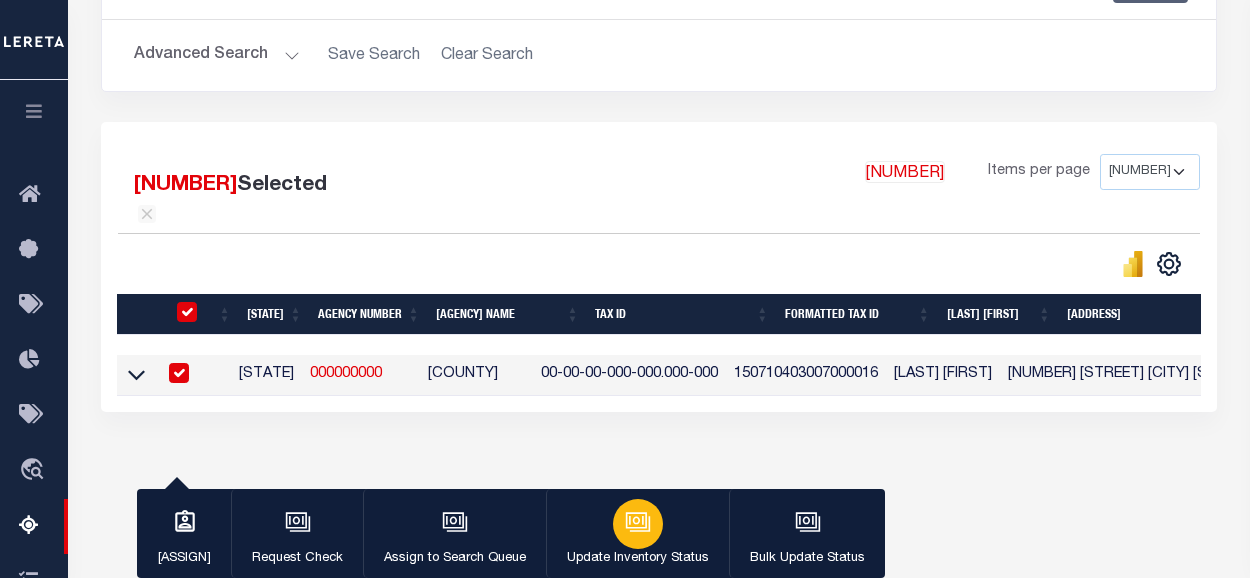 click at bounding box center (633, 520) 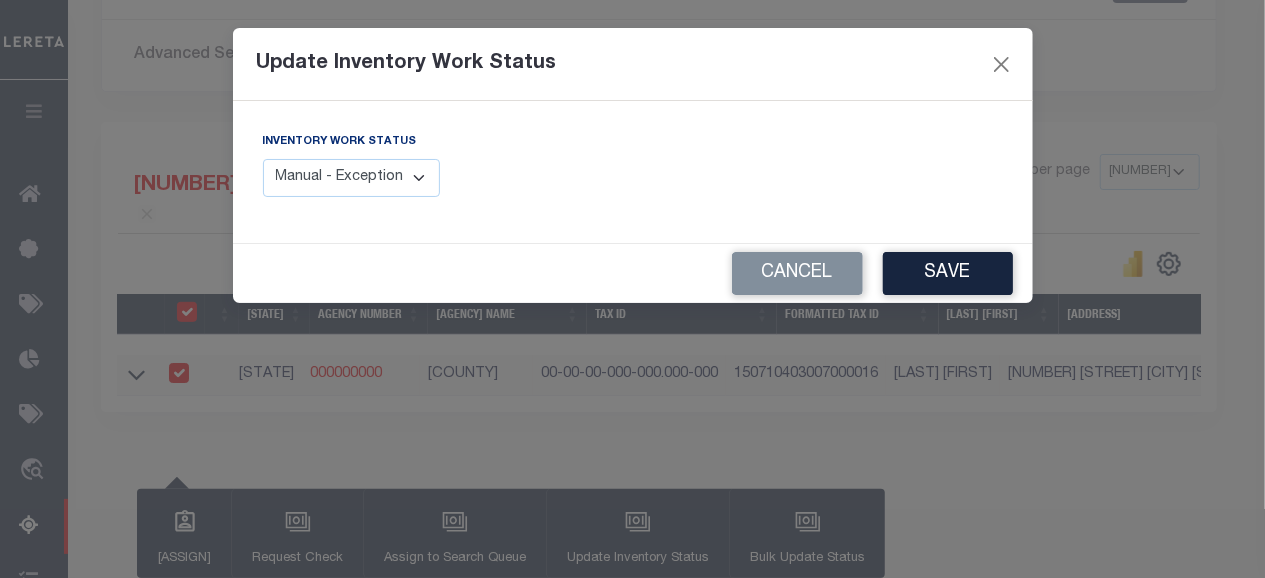 click on "Manual - Exception
[PENDED] - [AWAITING]
Late Add Exception
Completed" at bounding box center [352, 178] 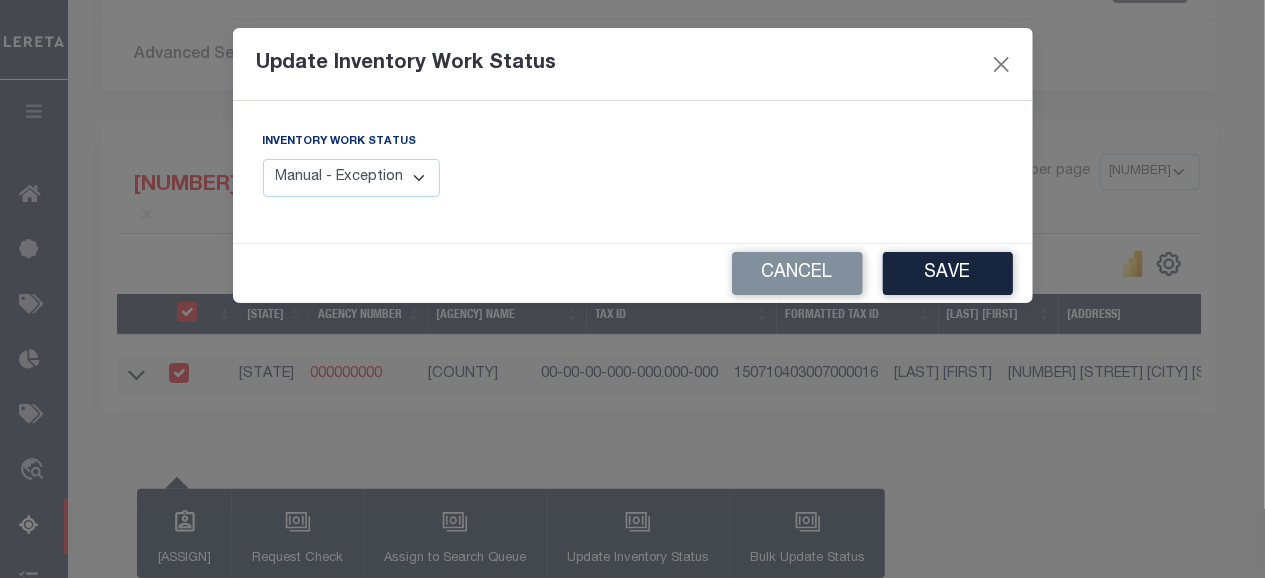 select on "[NUMBER]" 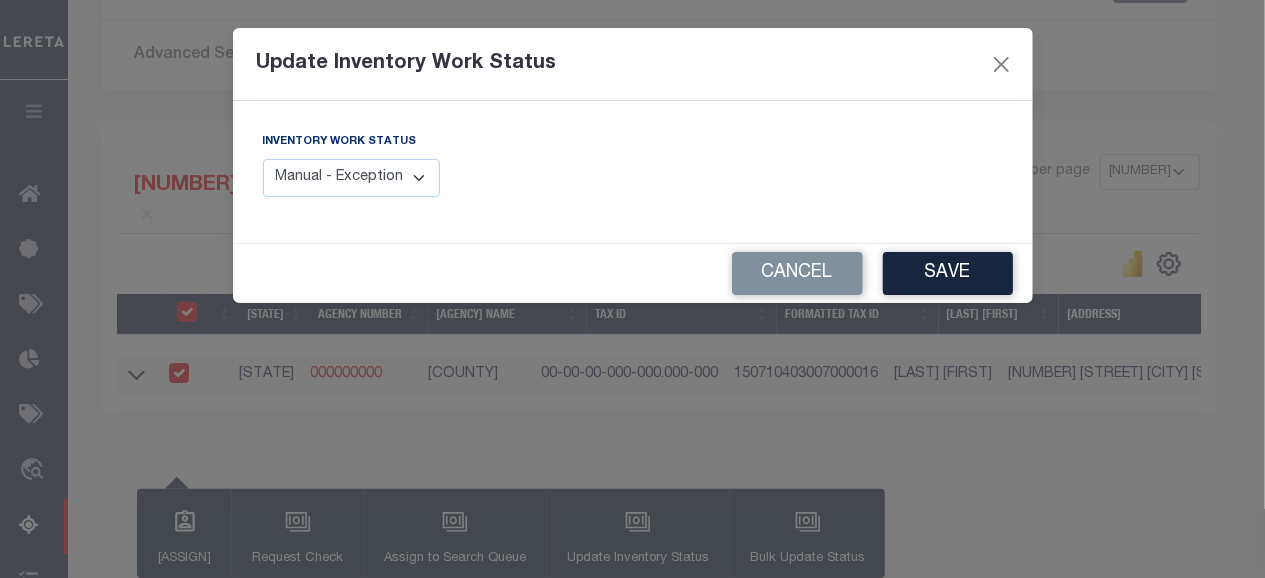 click on "Manual - Exception
[PENDED] - [AWAITING]
Late Add Exception
Completed" at bounding box center (352, 178) 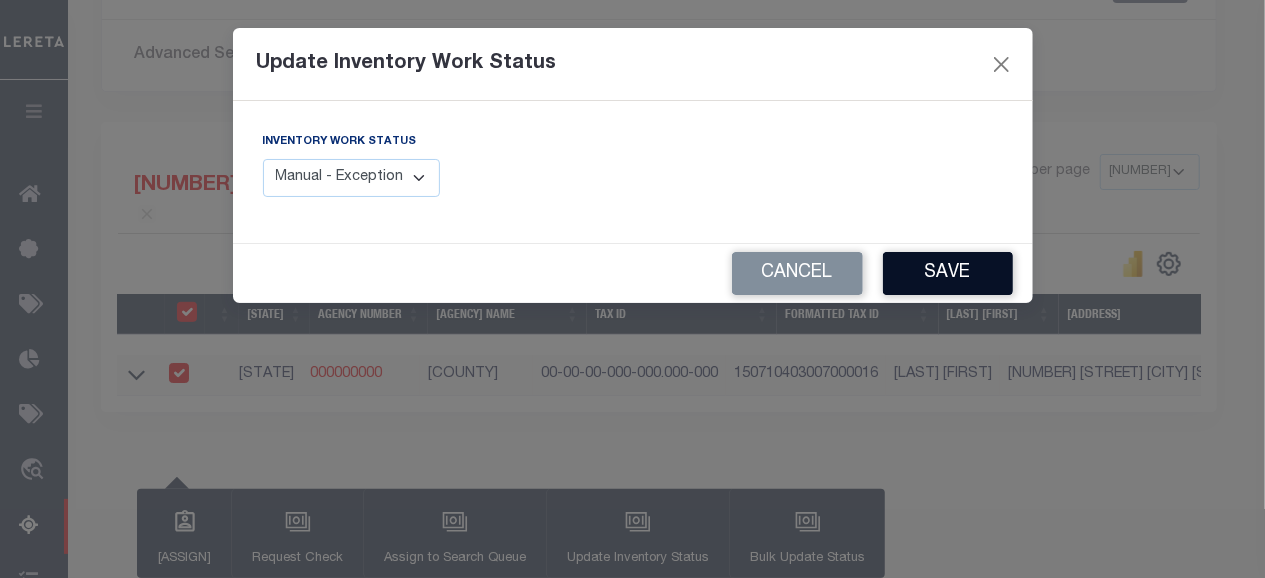 click on "Save" at bounding box center [948, 273] 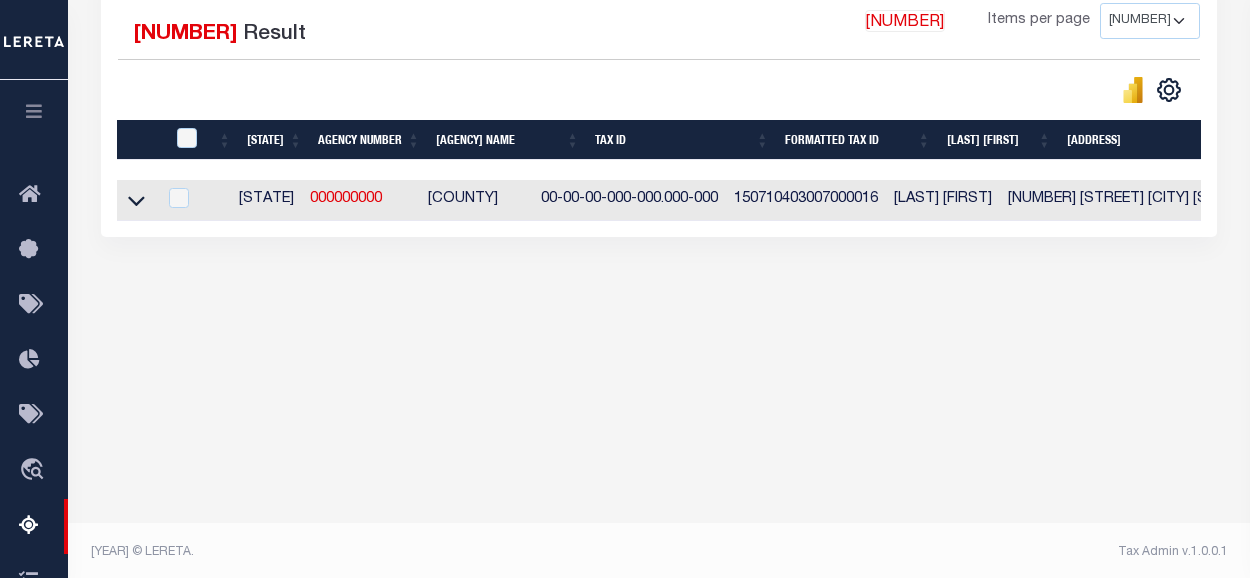 scroll, scrollTop: 482, scrollLeft: 0, axis: vertical 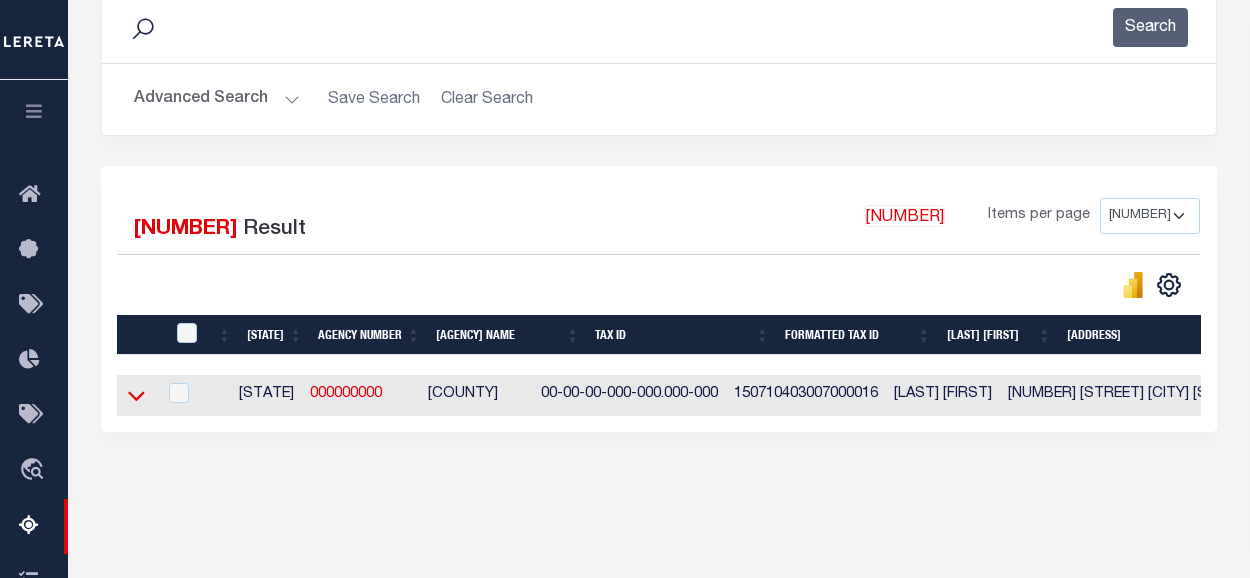 click at bounding box center [136, 397] 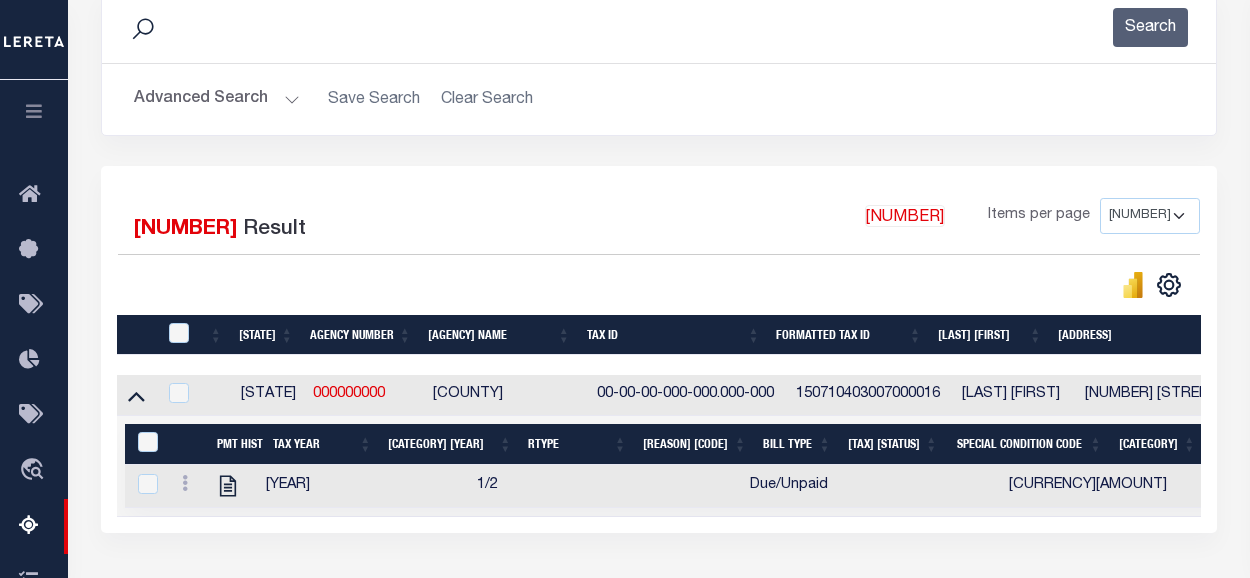 scroll, scrollTop: 0, scrollLeft: 357, axis: horizontal 